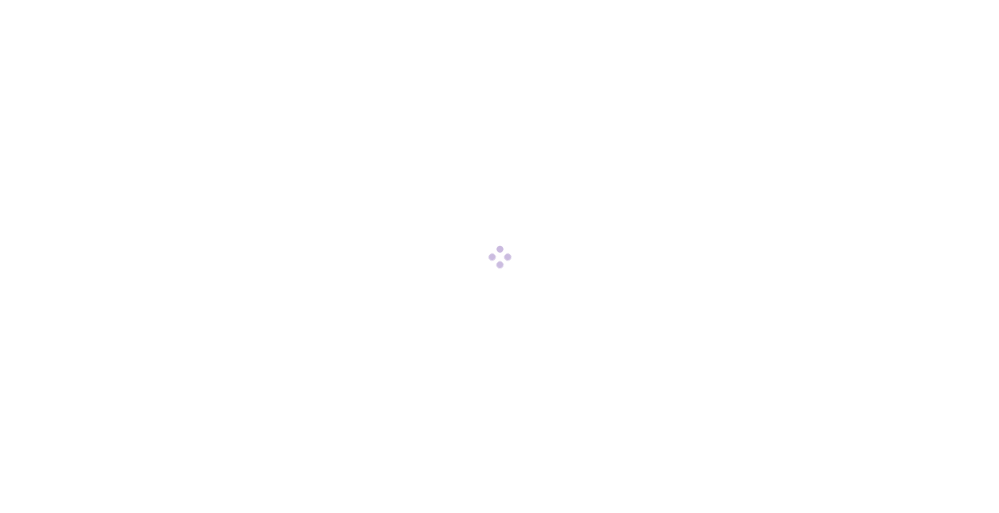 scroll, scrollTop: 0, scrollLeft: 0, axis: both 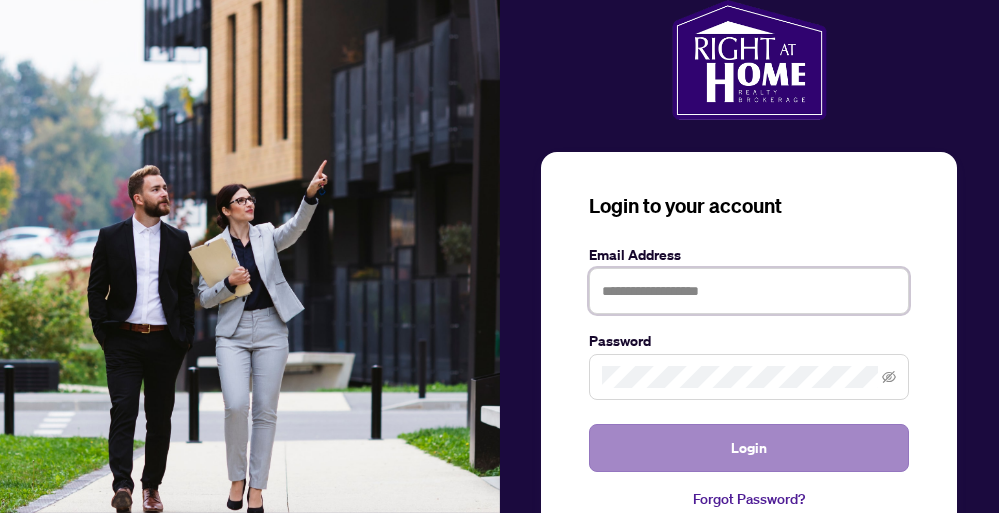 type on "**********" 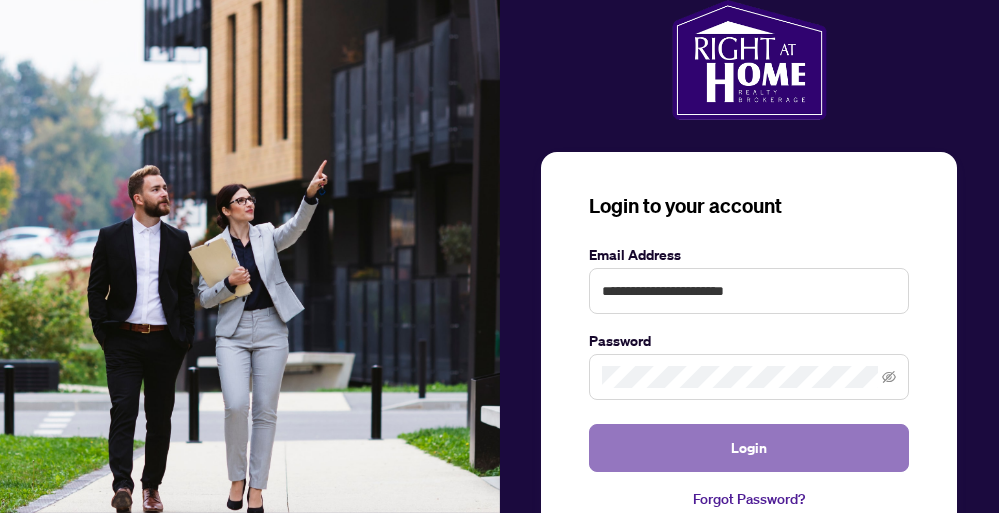 click on "Login" at bounding box center [749, 448] 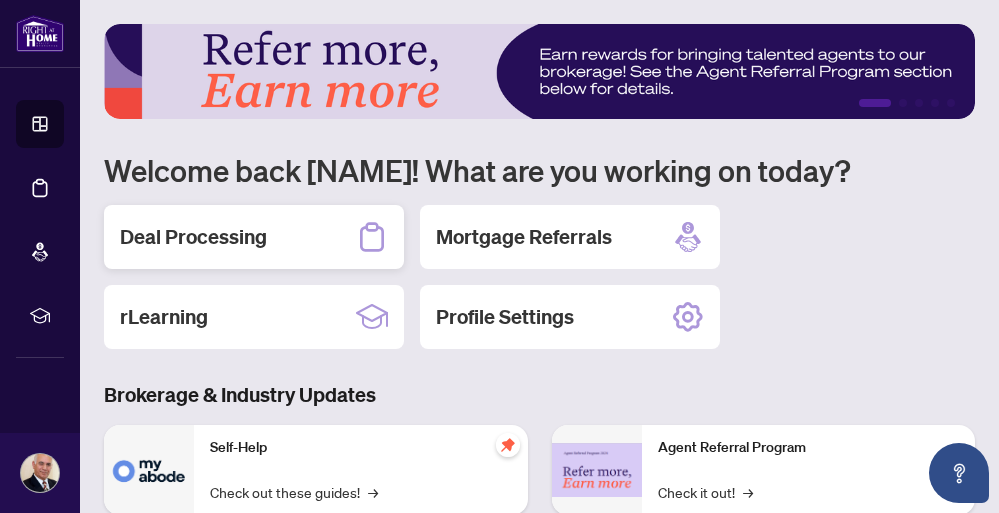 click on "Deal Processing" at bounding box center (193, 237) 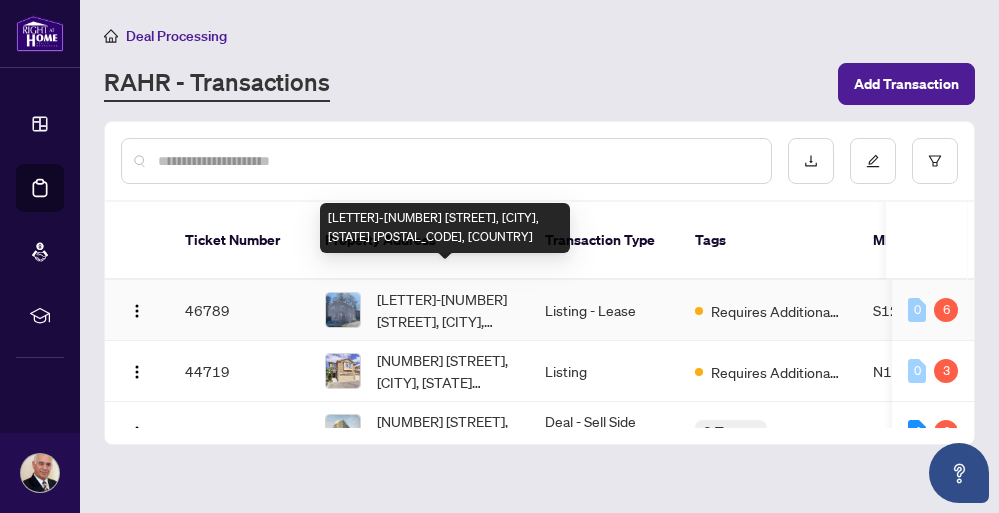 click on "B-156 peel St, Barrie, Ontario L4M 3L6, Canada" at bounding box center (445, 310) 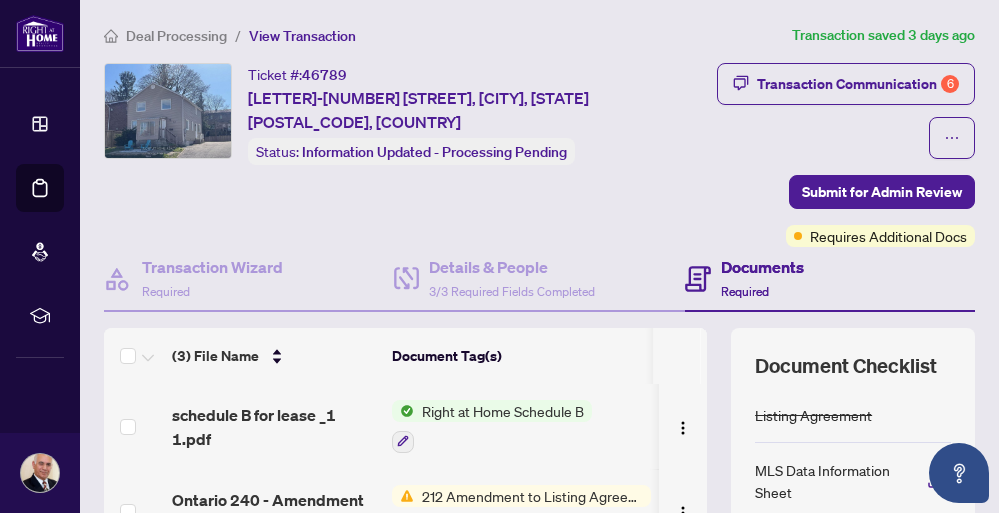 scroll, scrollTop: 1, scrollLeft: 0, axis: vertical 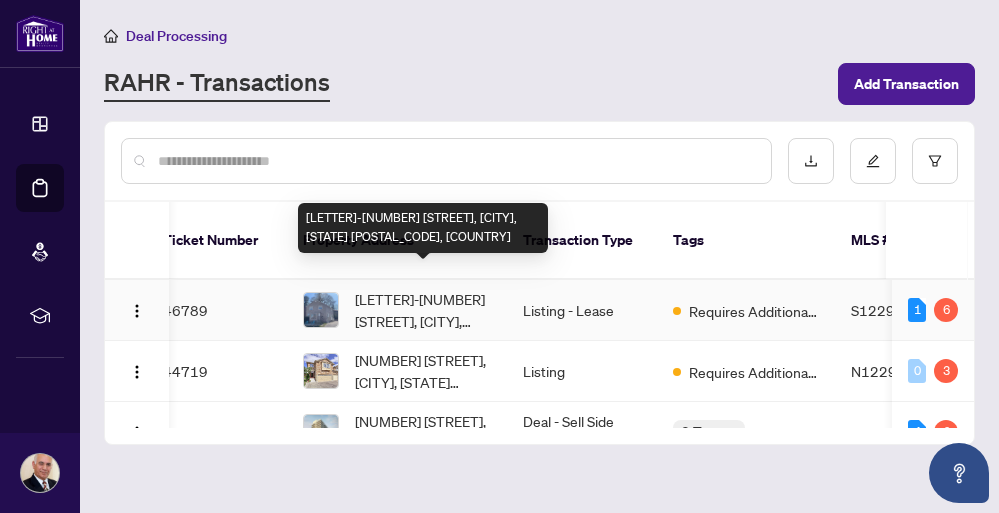 click on "[NUMBER] [STREET], [CITY], [STATE] [POSTAL_CODE], [COUNTRY]" at bounding box center (423, 310) 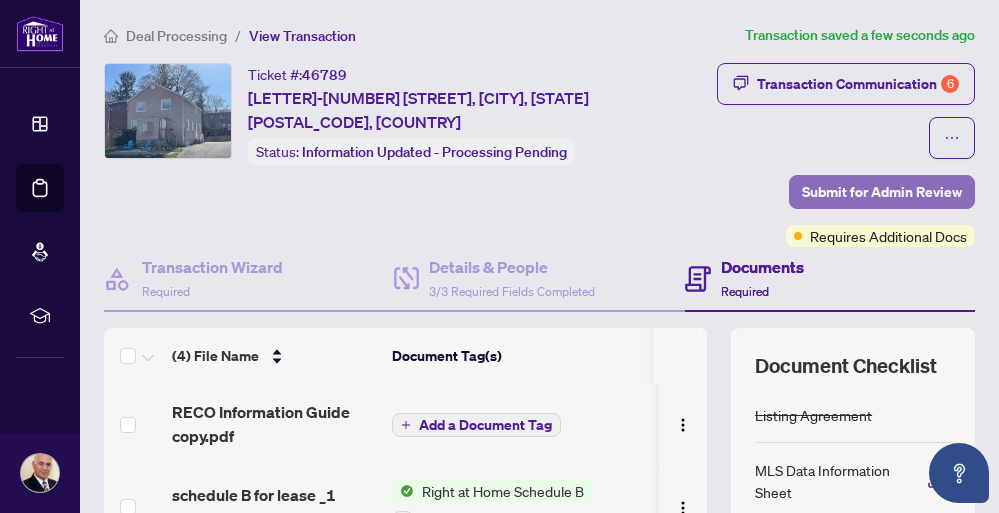 click on "Submit for Admin Review" at bounding box center (882, 192) 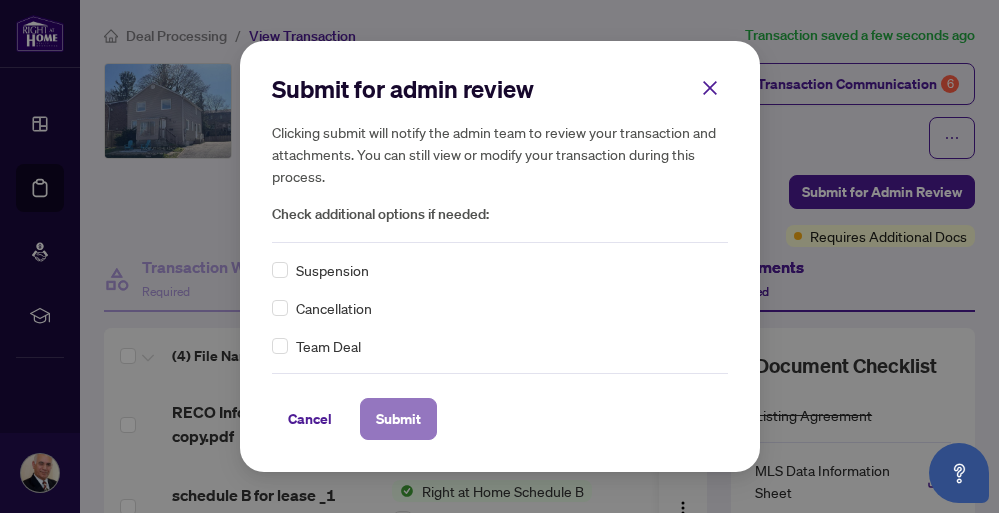 click on "Submit" at bounding box center [398, 419] 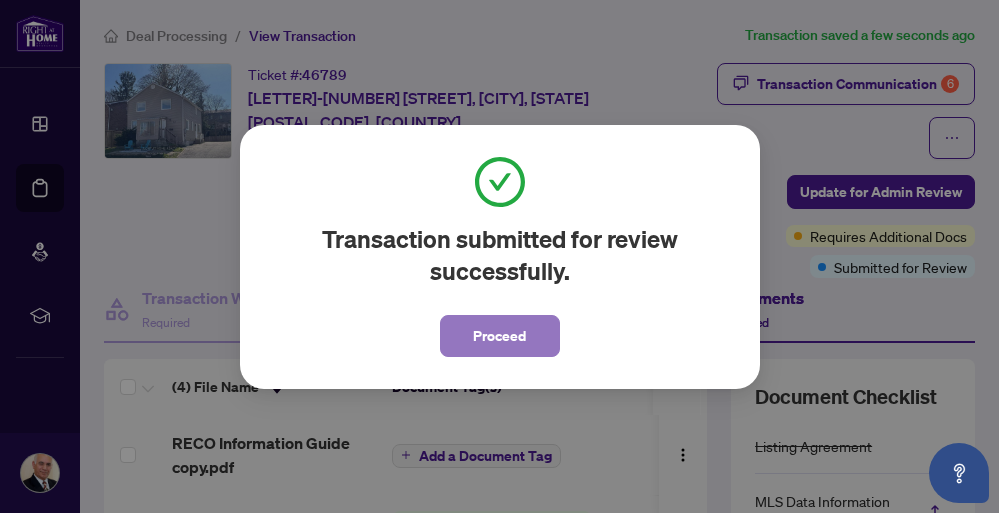 click on "Proceed" at bounding box center [499, 336] 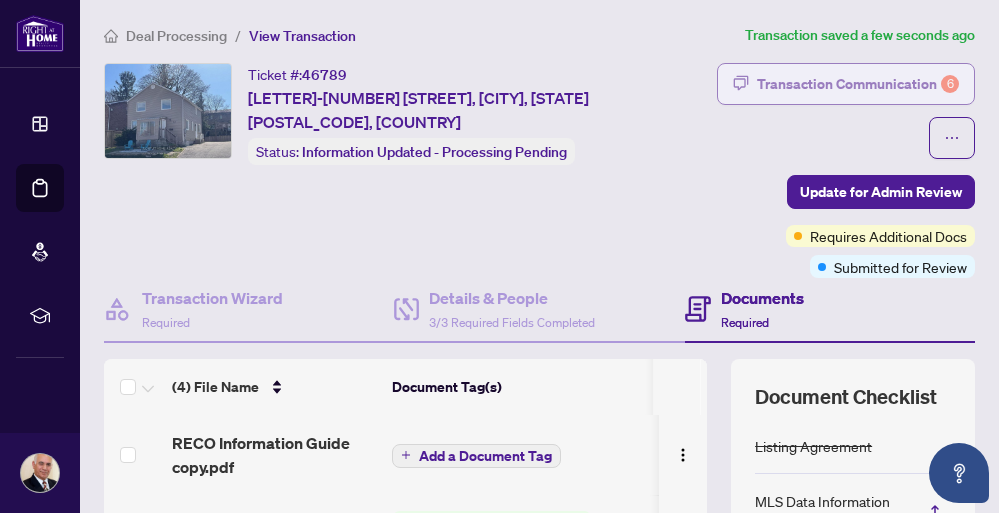 click on "Transaction Communication 6" at bounding box center (858, 84) 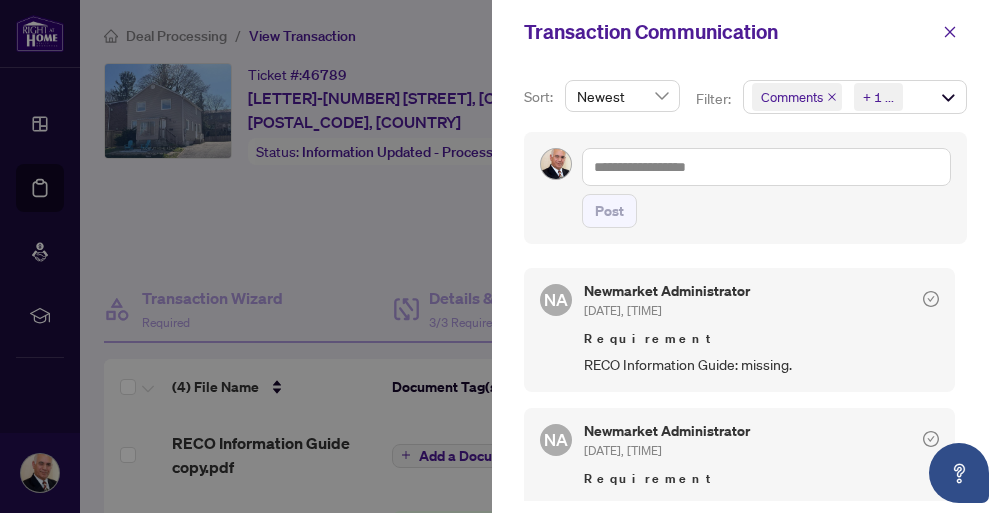 scroll, scrollTop: 4, scrollLeft: 0, axis: vertical 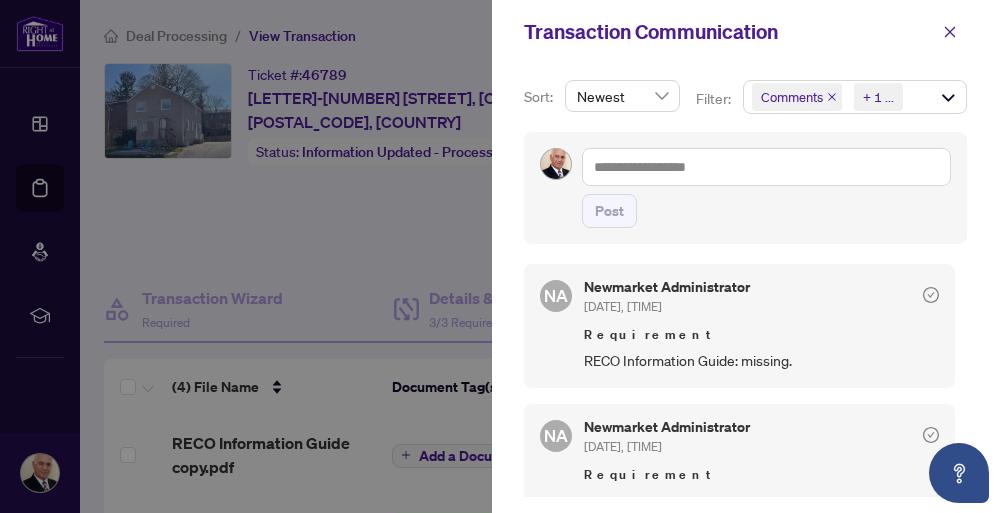click at bounding box center (499, 256) 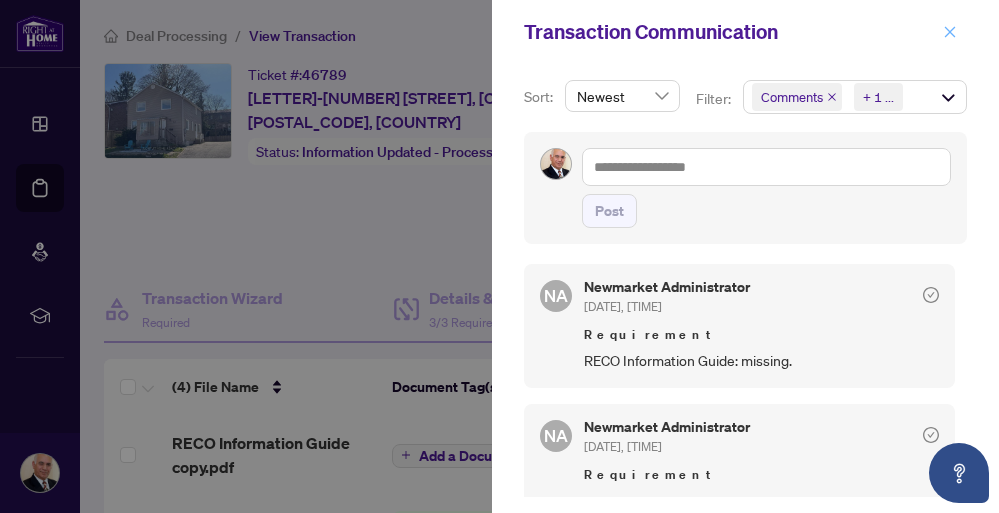 click 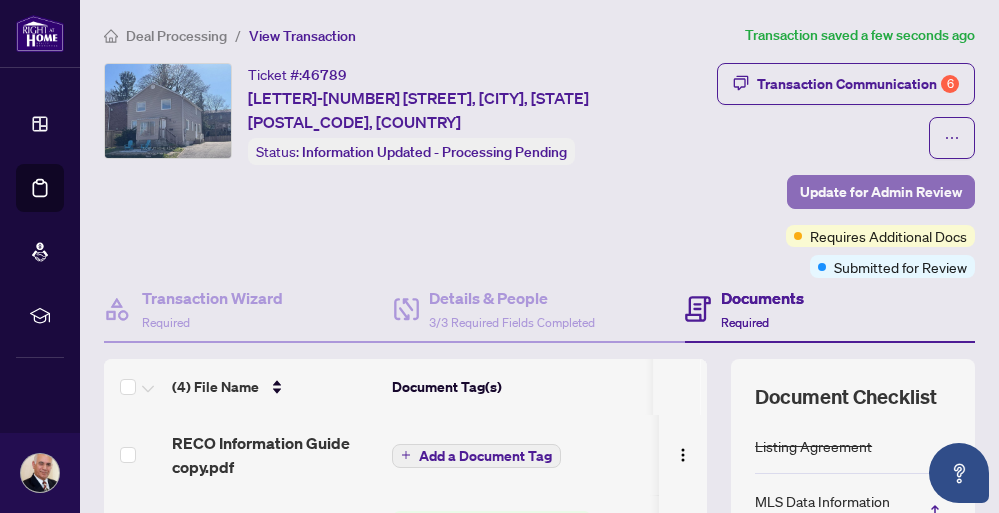click on "Update for Admin Review" at bounding box center (881, 192) 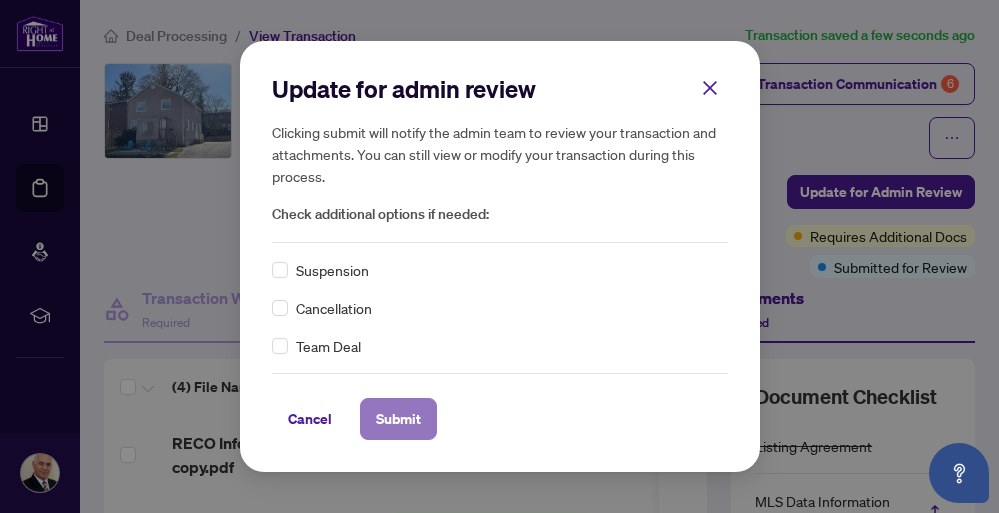 click on "Submit" at bounding box center [398, 419] 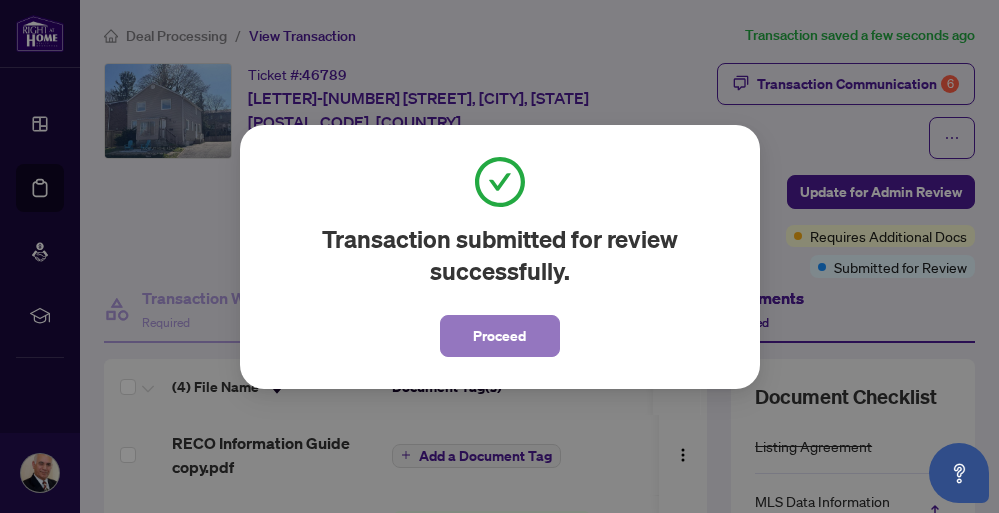 click on "Proceed" at bounding box center (500, 336) 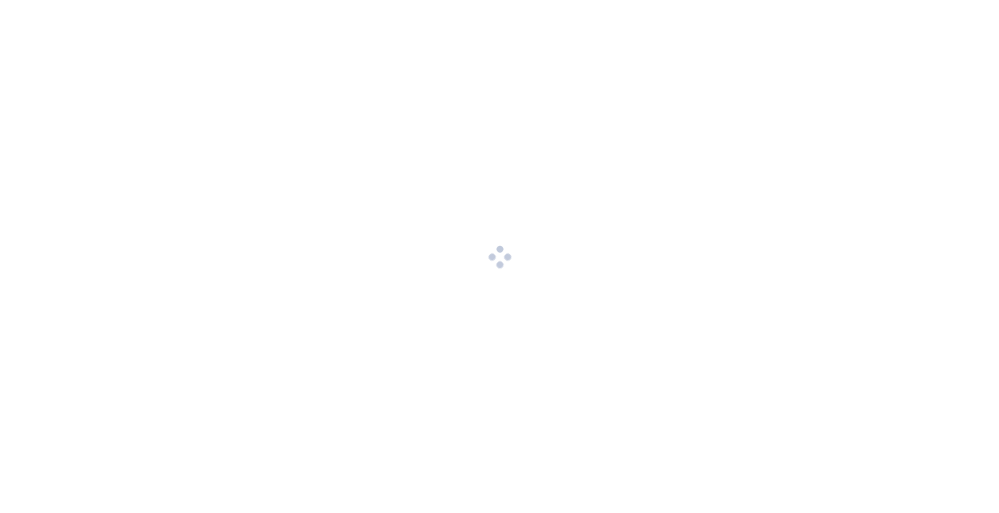 scroll, scrollTop: 0, scrollLeft: 0, axis: both 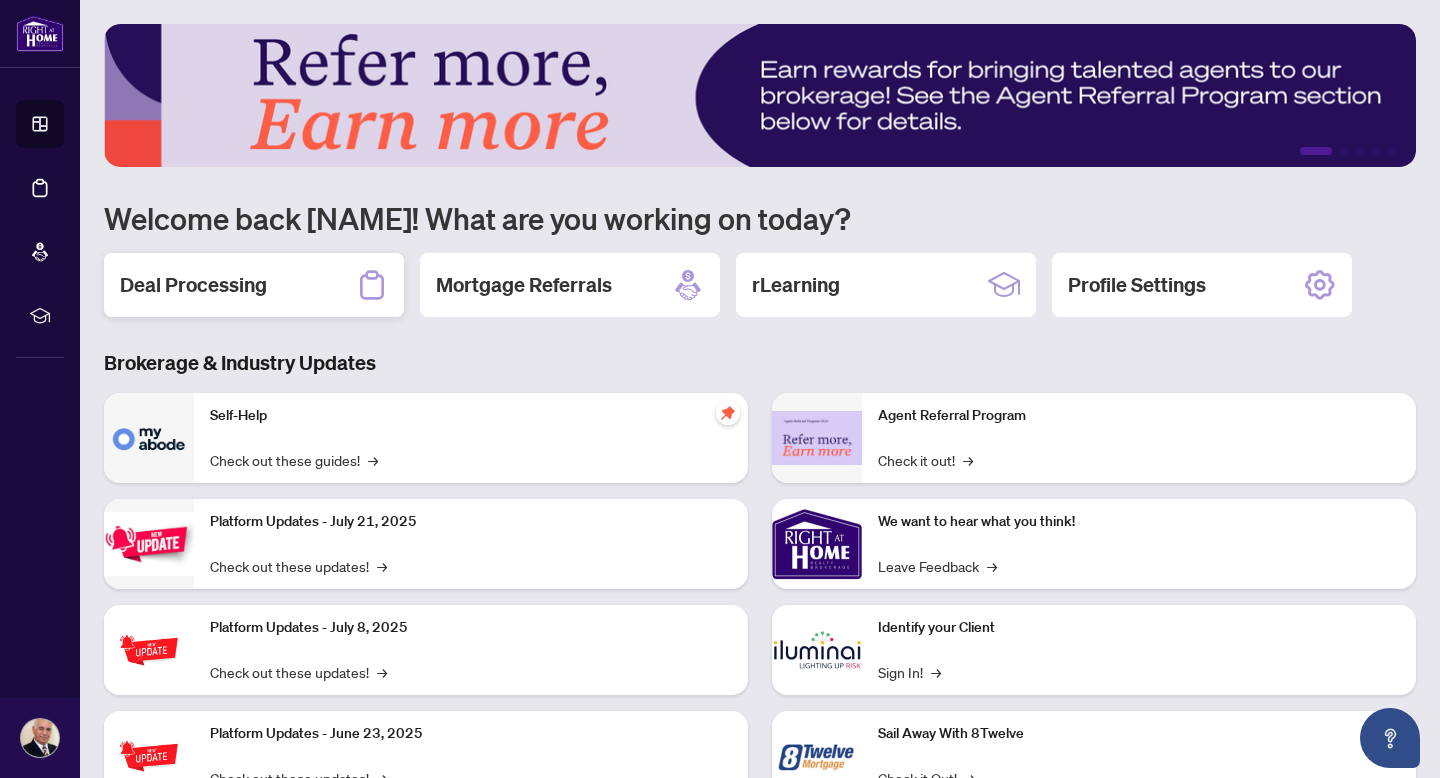 click on "Deal Processing" at bounding box center [193, 285] 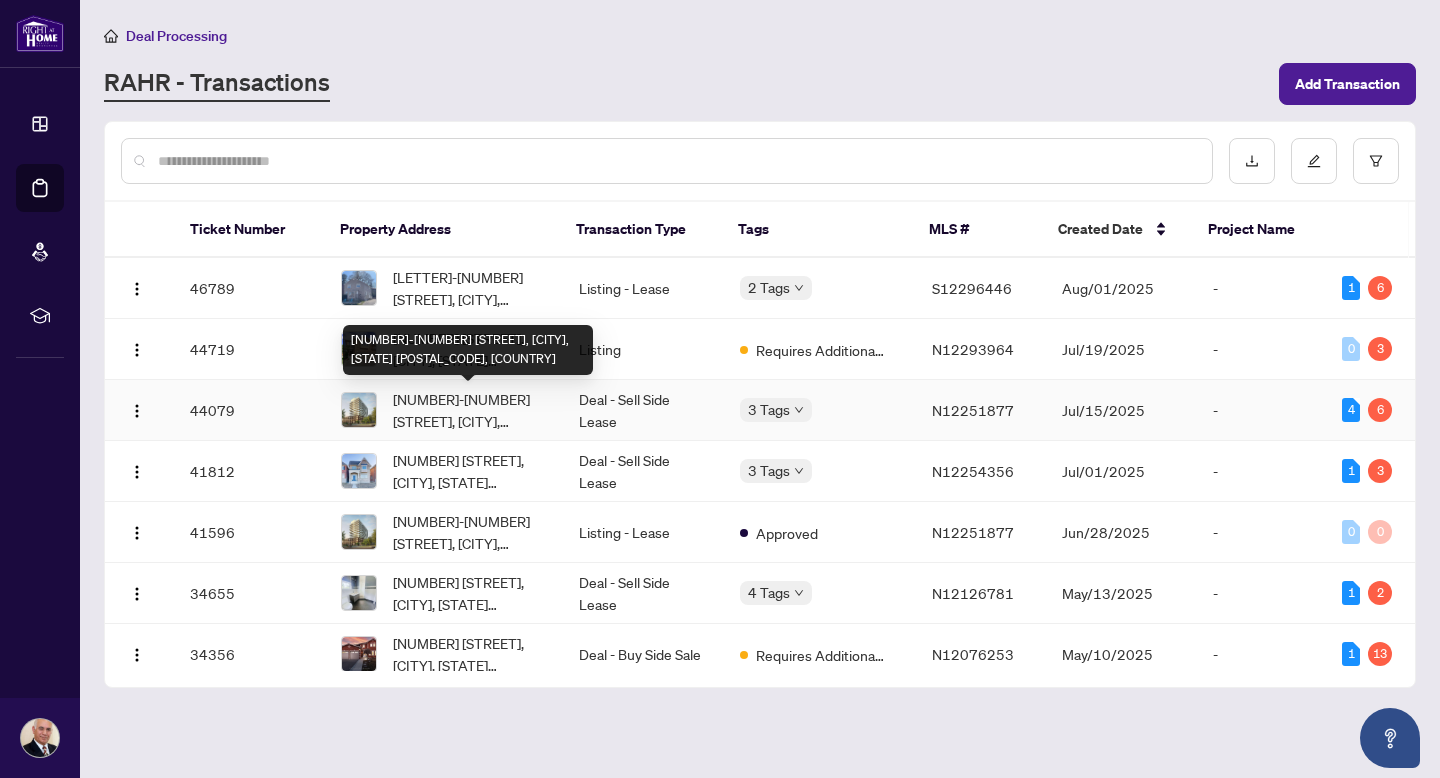 click on "1108-185 Deerfield Rd, Newmarket, Ontario L3Y 0H7, Canada" at bounding box center (469, 410) 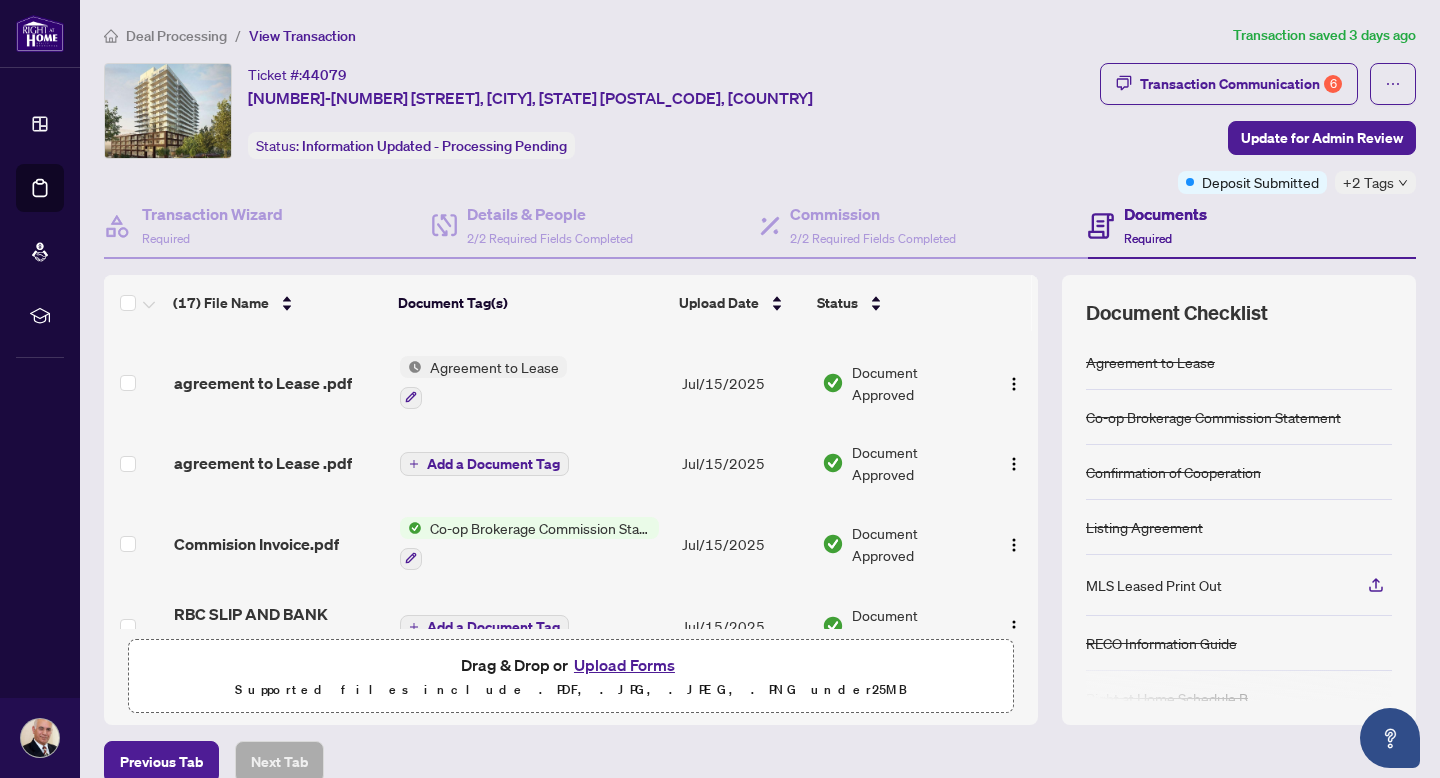 scroll, scrollTop: 1093, scrollLeft: 0, axis: vertical 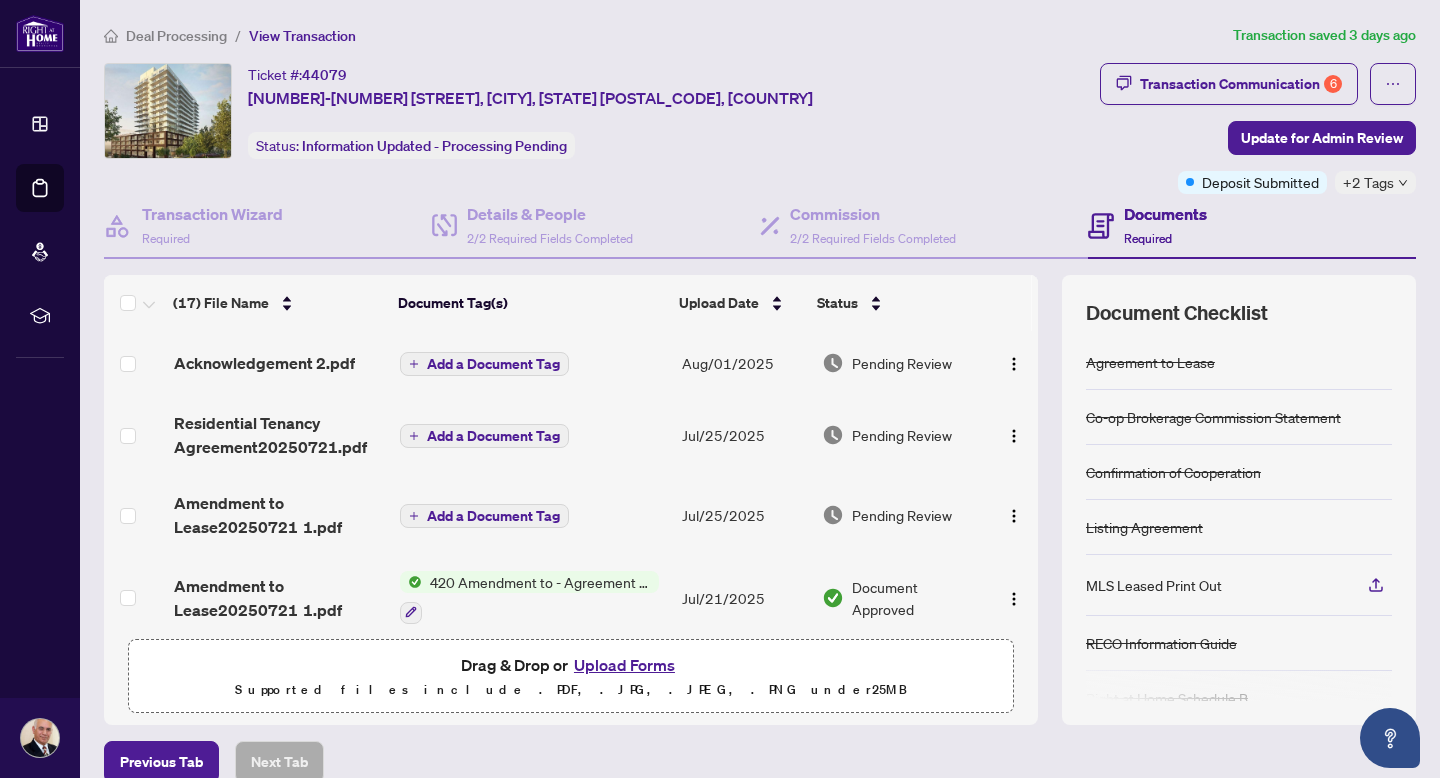 click on "Documents" at bounding box center [1165, 214] 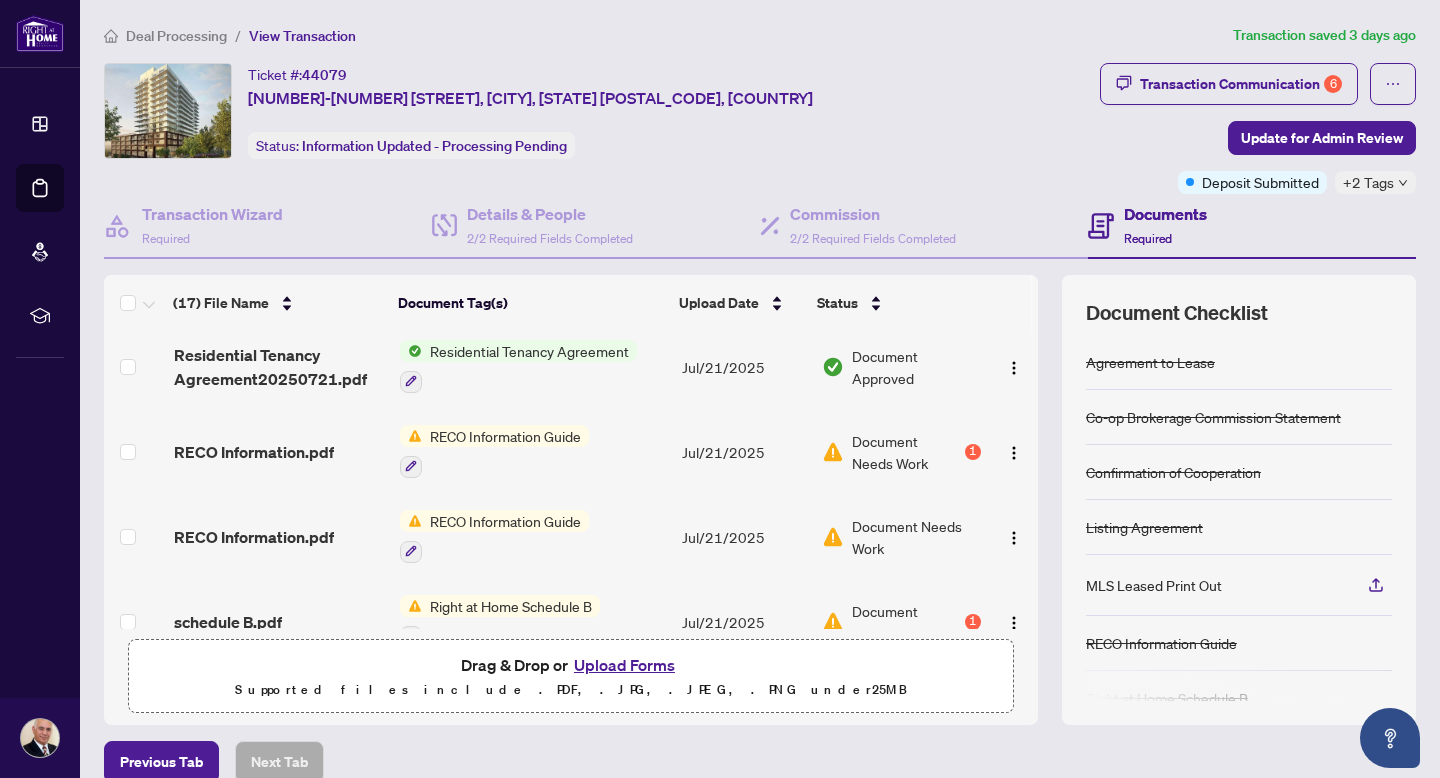 scroll, scrollTop: 319, scrollLeft: 0, axis: vertical 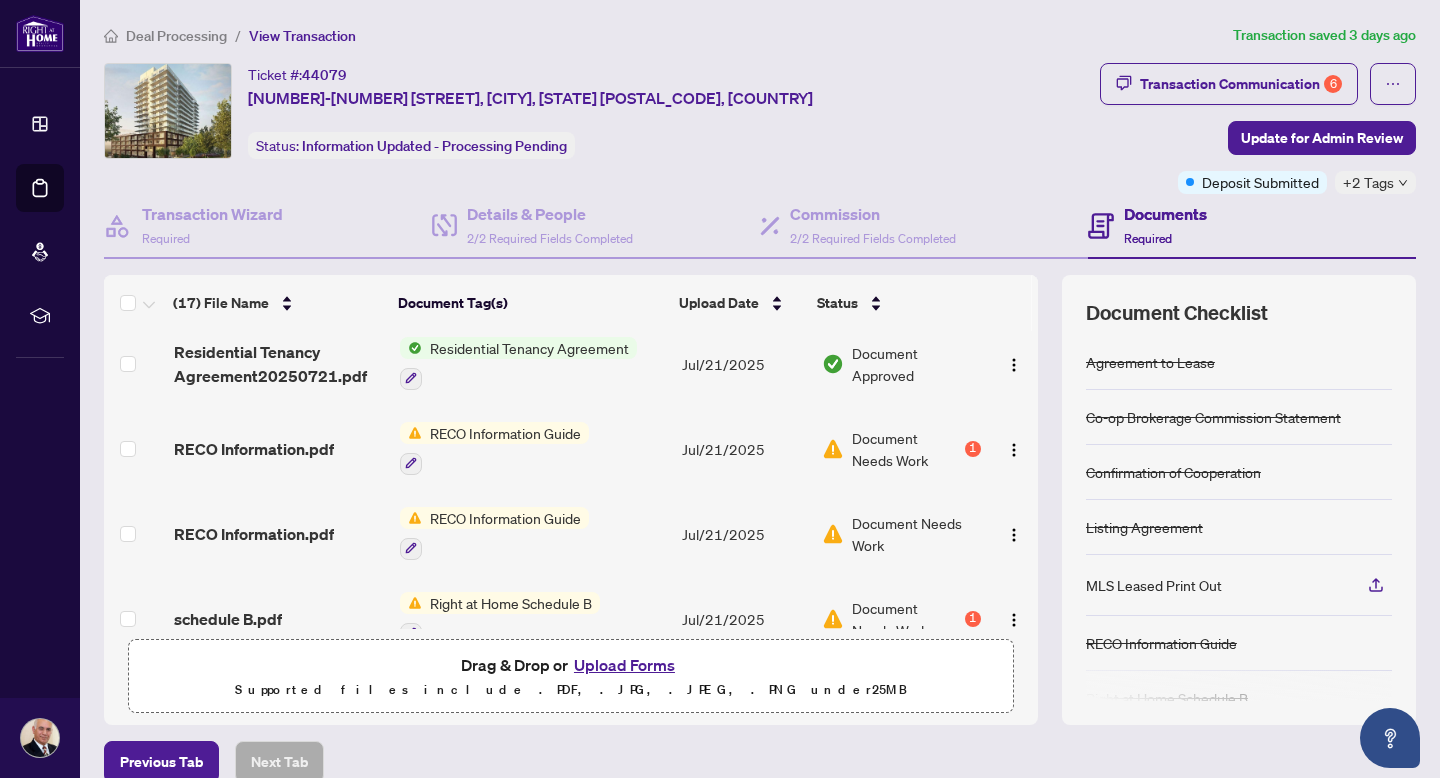 click on "RECO Information Guide" at bounding box center [505, 433] 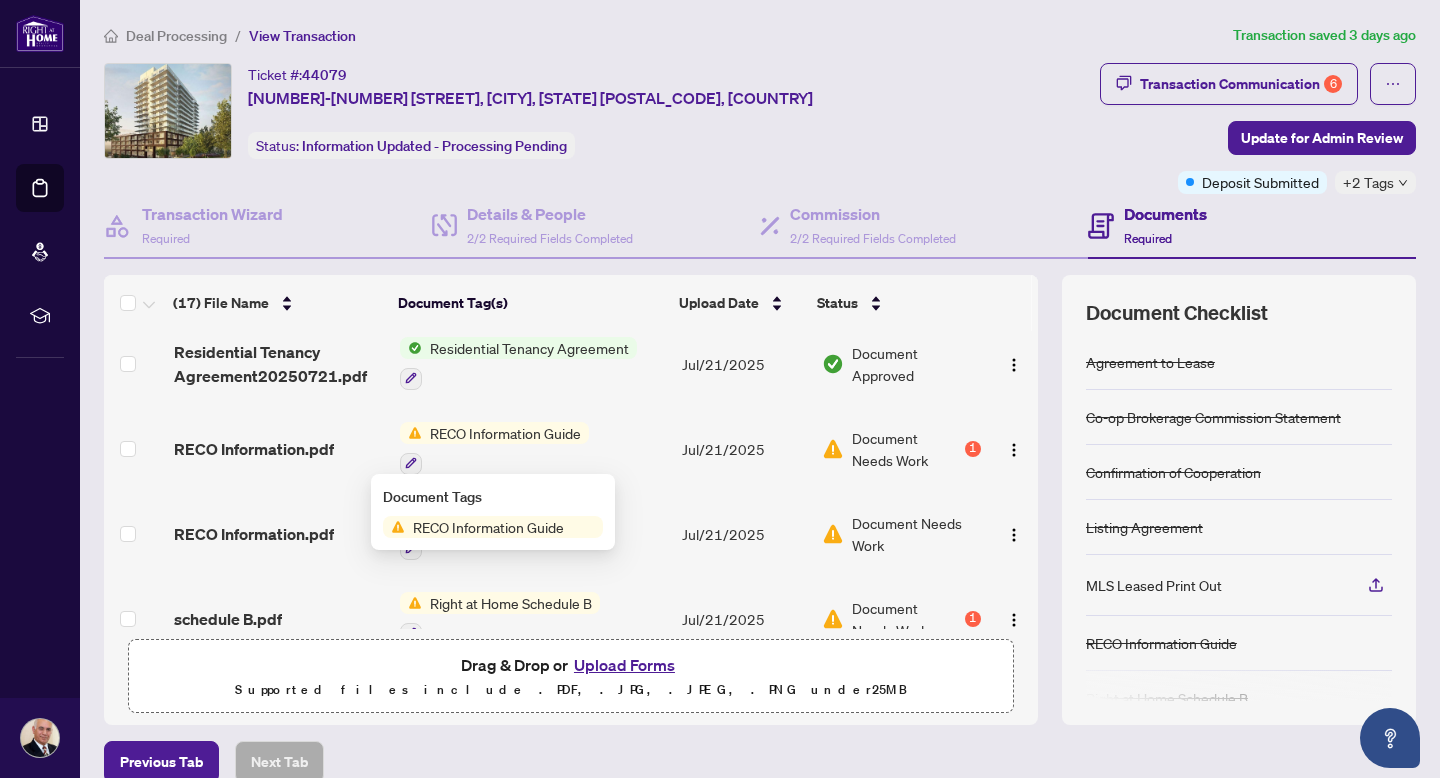 click on "RECO Information Guide" at bounding box center [488, 527] 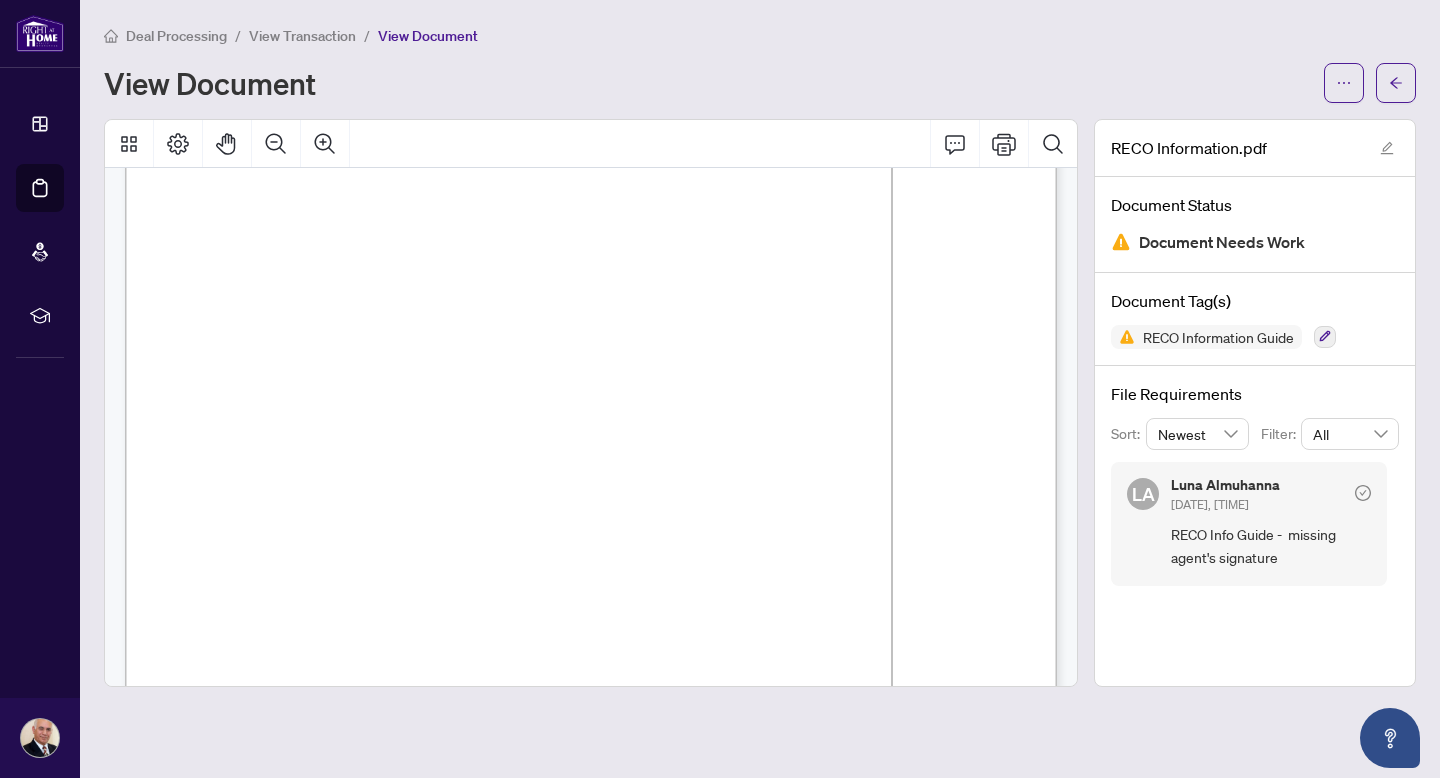 scroll, scrollTop: 0, scrollLeft: 0, axis: both 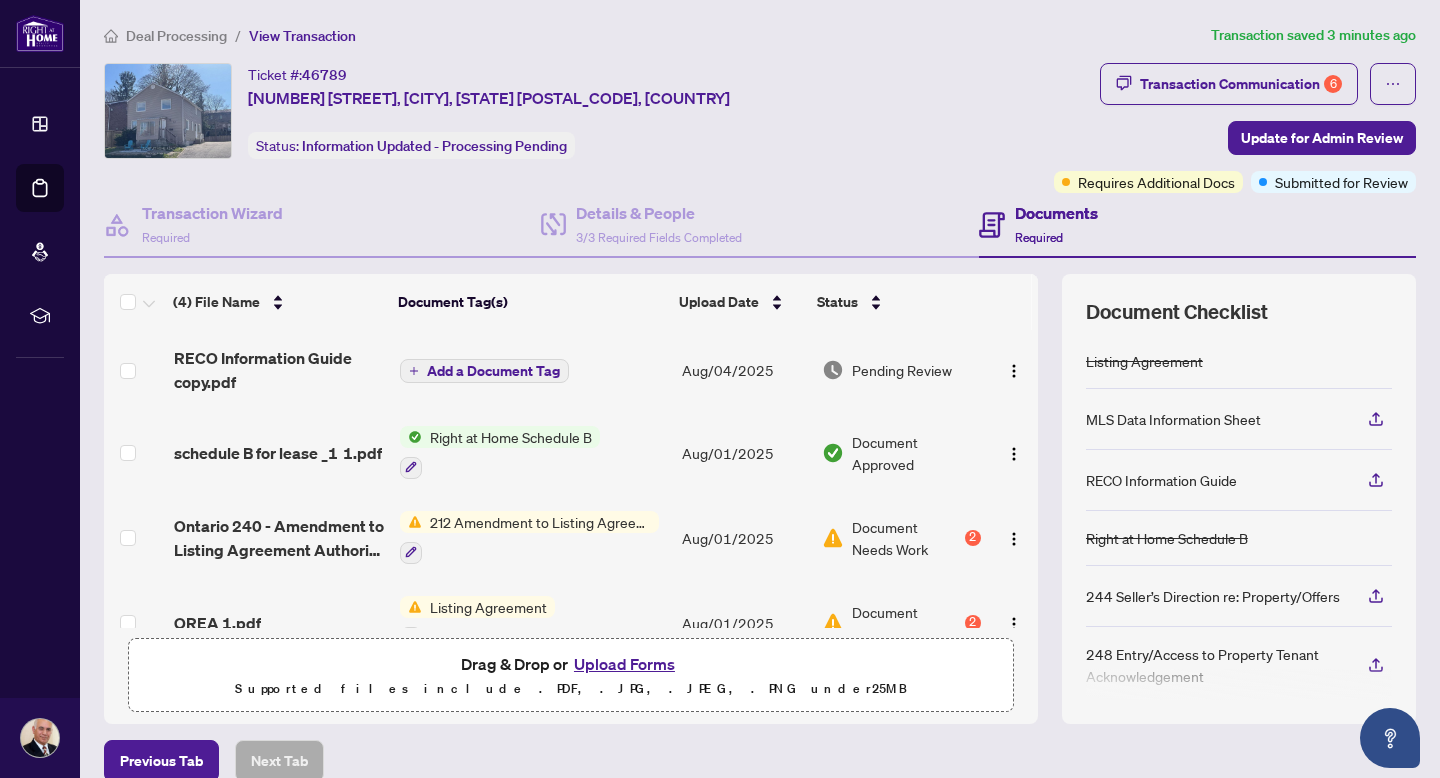 click on "212 Amendment to Listing Agreement - Authority to Offer for Lease
Price Change/Extension/Amendments(s)" at bounding box center [540, 522] 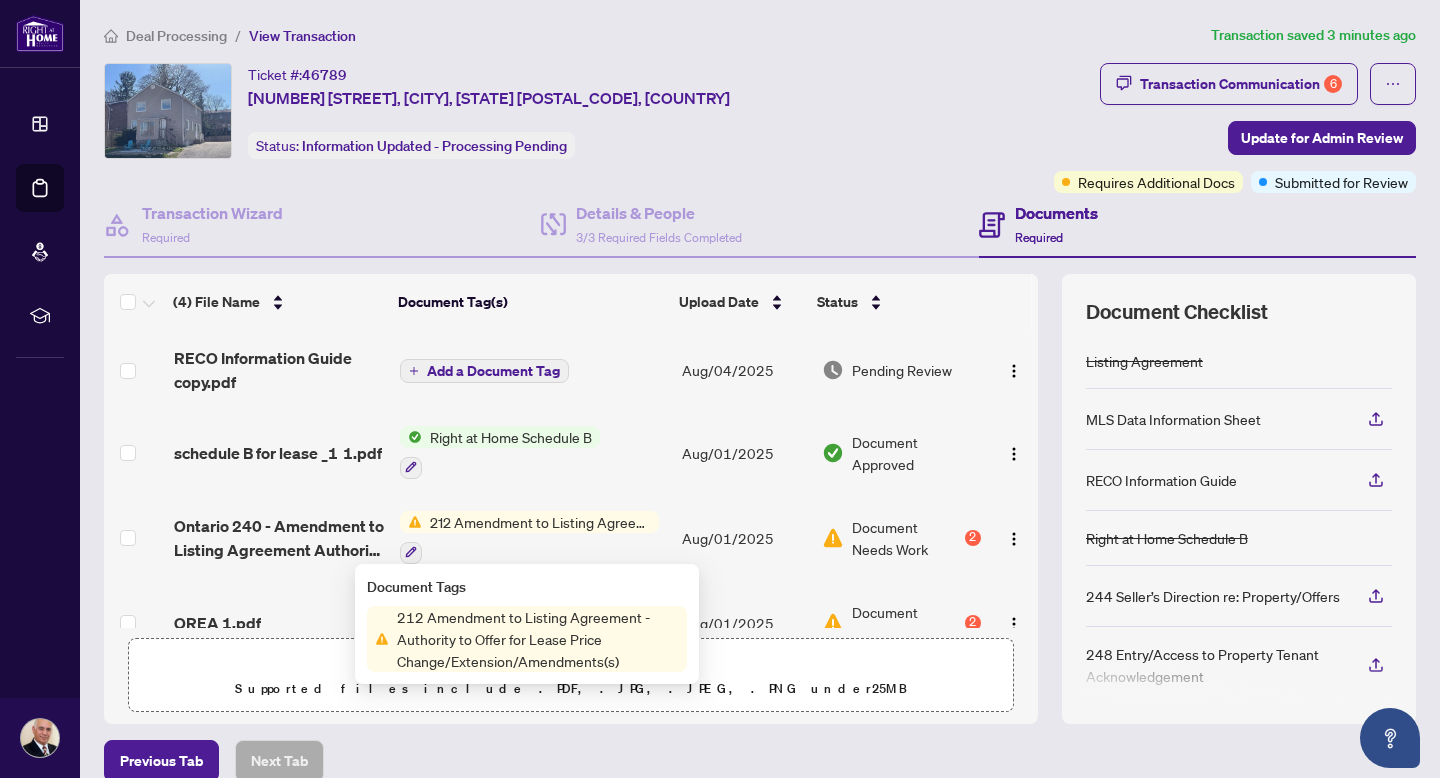 click on "Supported files include   .PDF, .JPG, .JPEG, .PNG   under  25 MB" at bounding box center [571, 689] 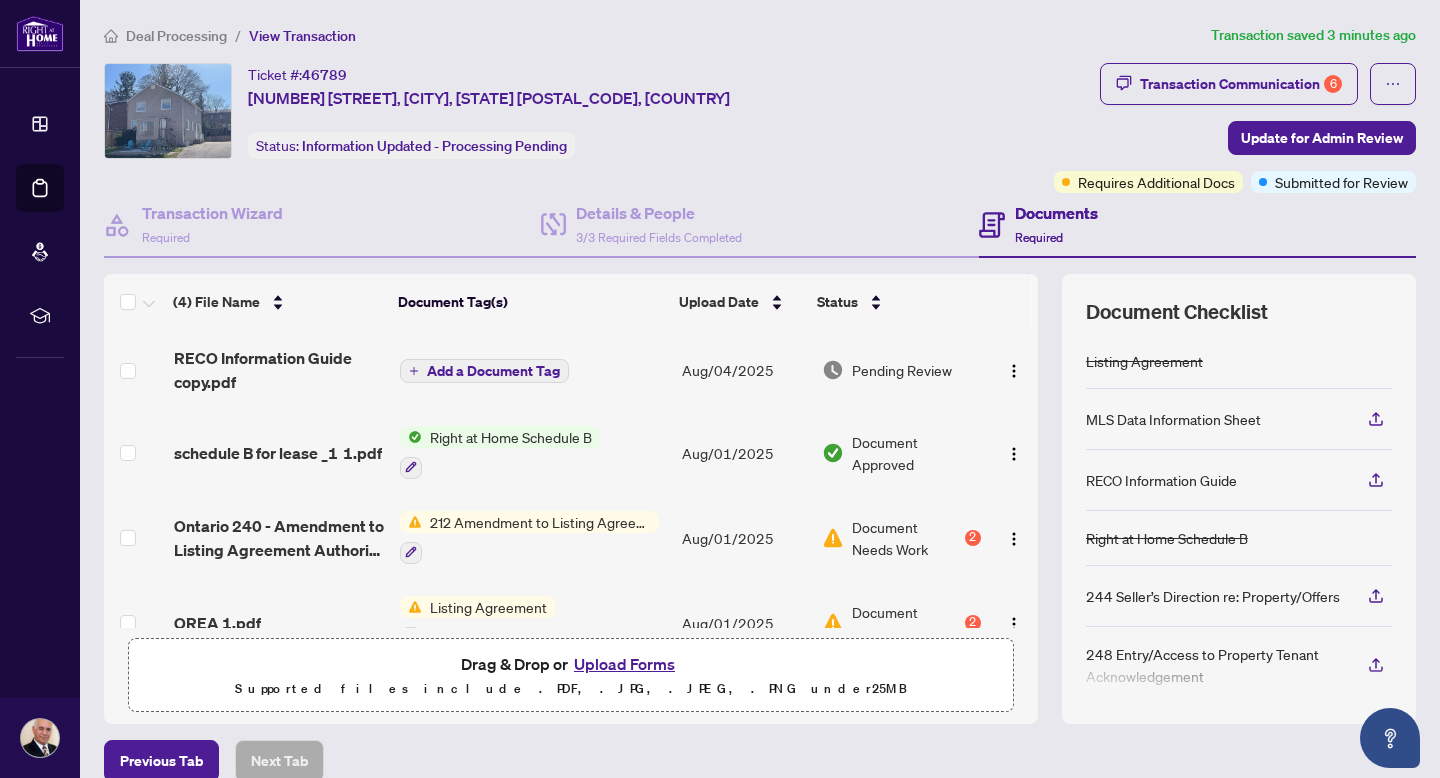 scroll, scrollTop: 41, scrollLeft: 0, axis: vertical 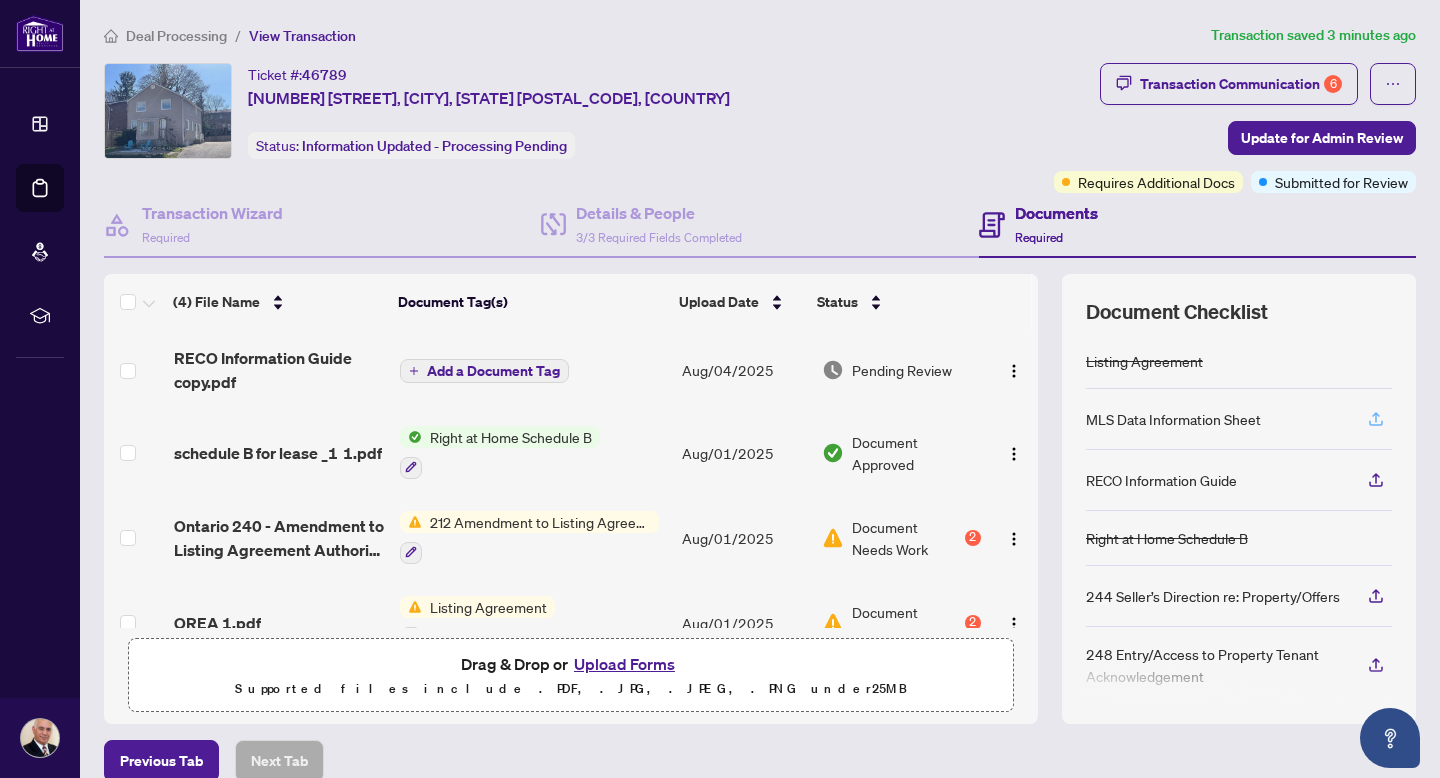 click 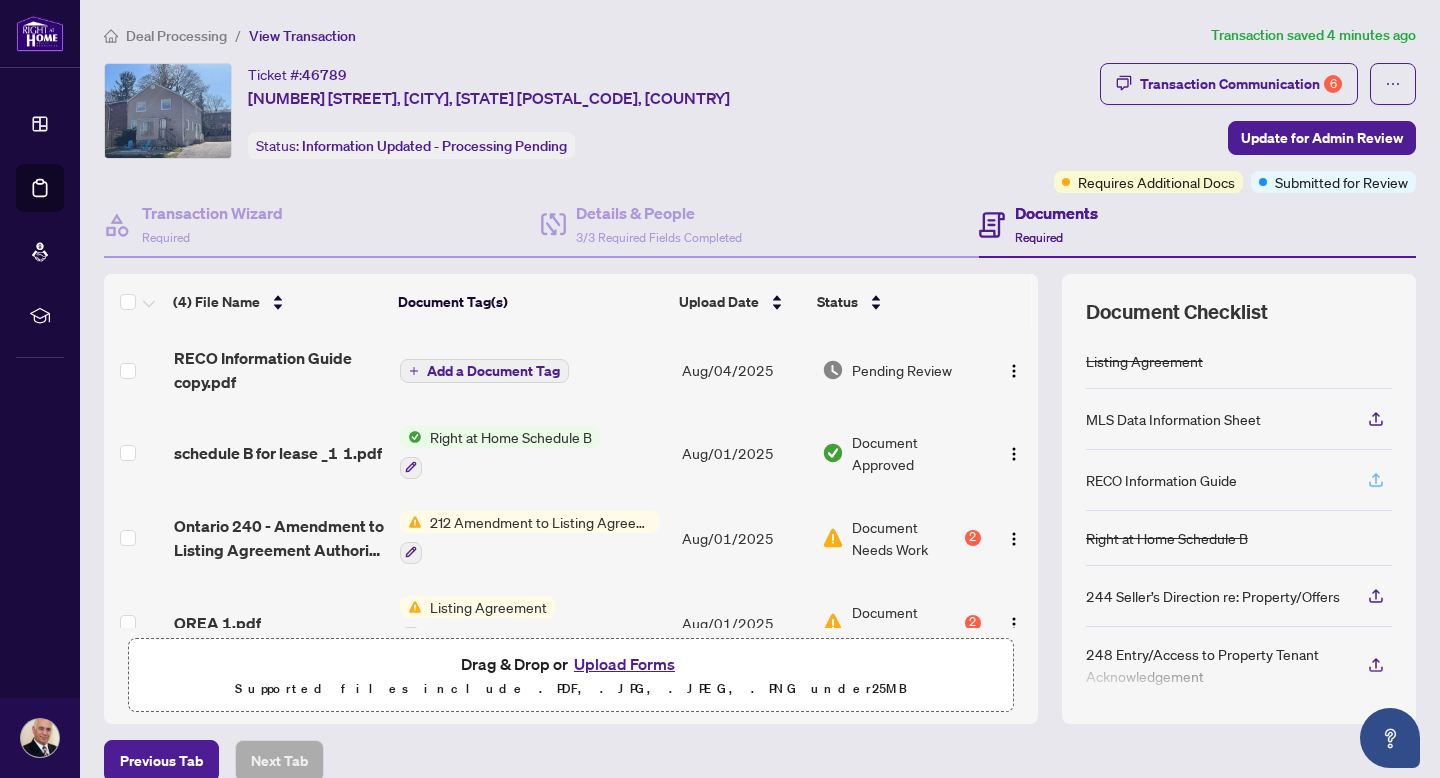 click 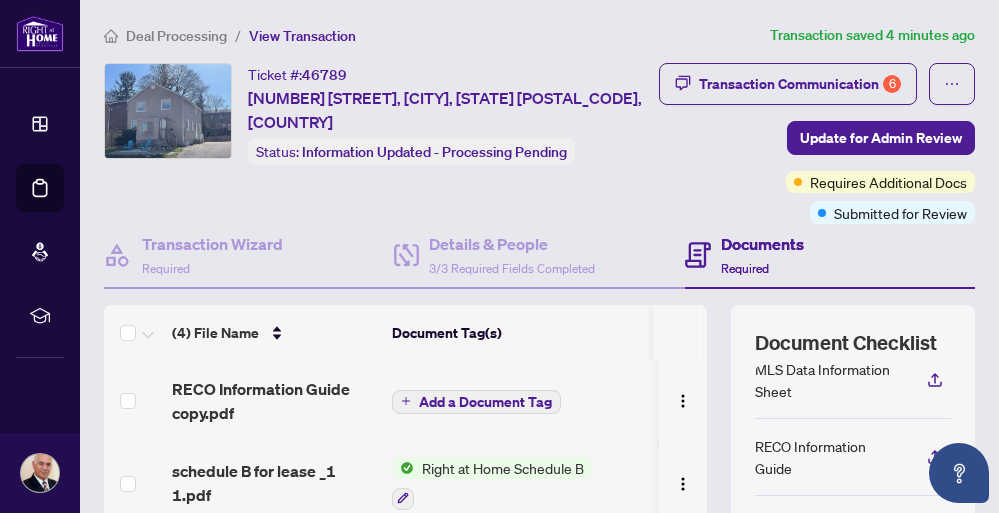 scroll, scrollTop: 81, scrollLeft: 0, axis: vertical 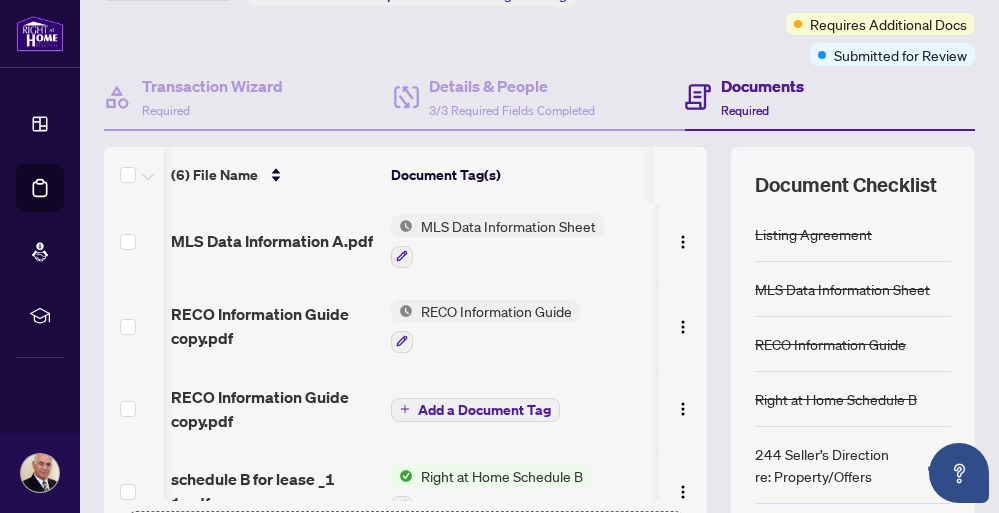 click on "MLS Data Information Sheet" at bounding box center [508, 226] 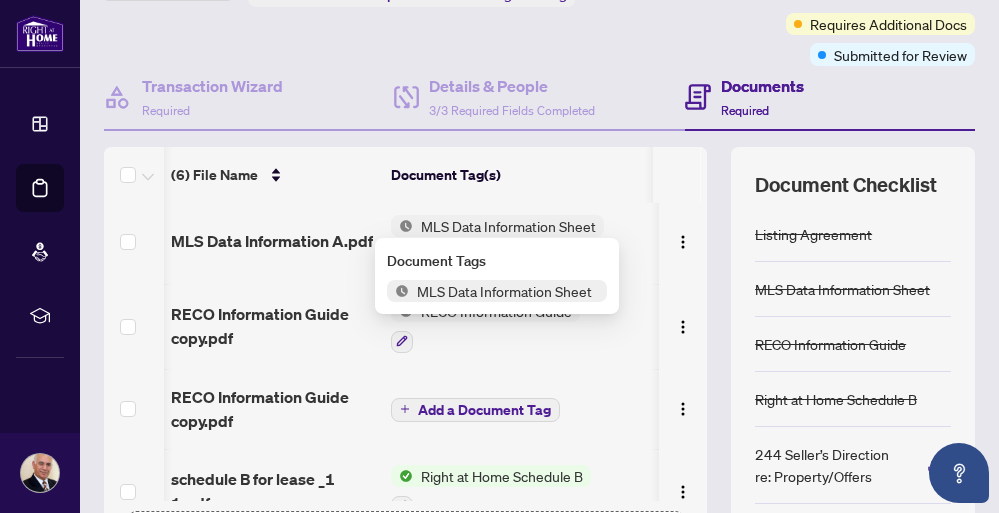 click on "MLS Data Information Sheet" at bounding box center [504, 291] 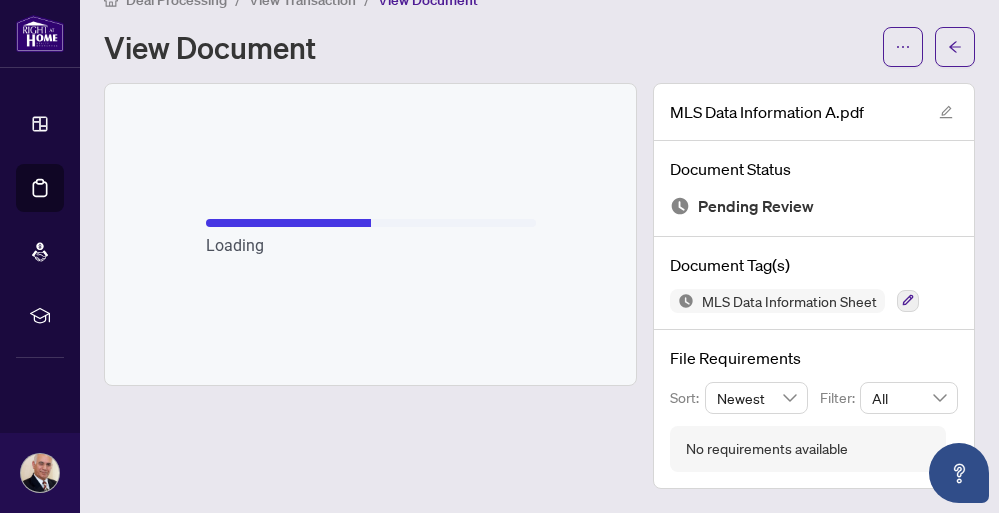 scroll, scrollTop: 34, scrollLeft: 0, axis: vertical 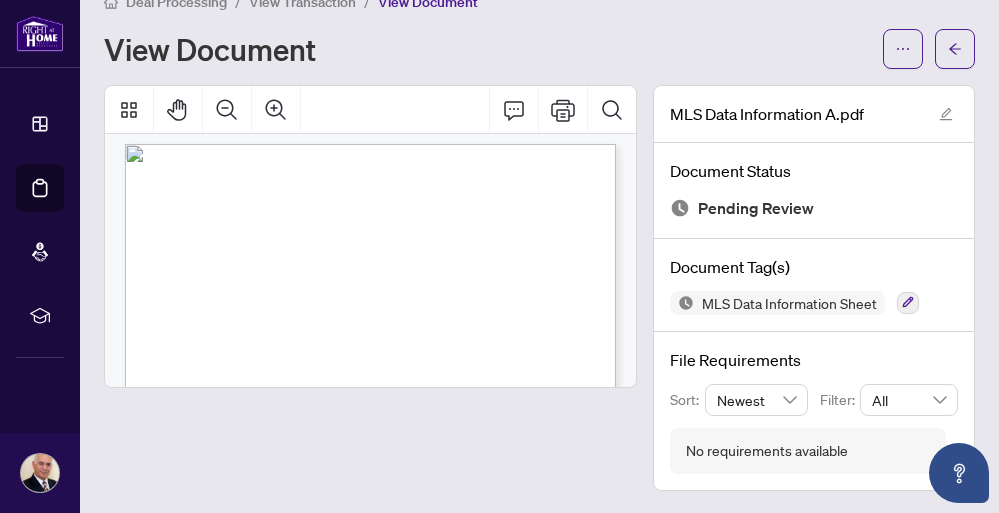 click on "View Document" at bounding box center [487, 49] 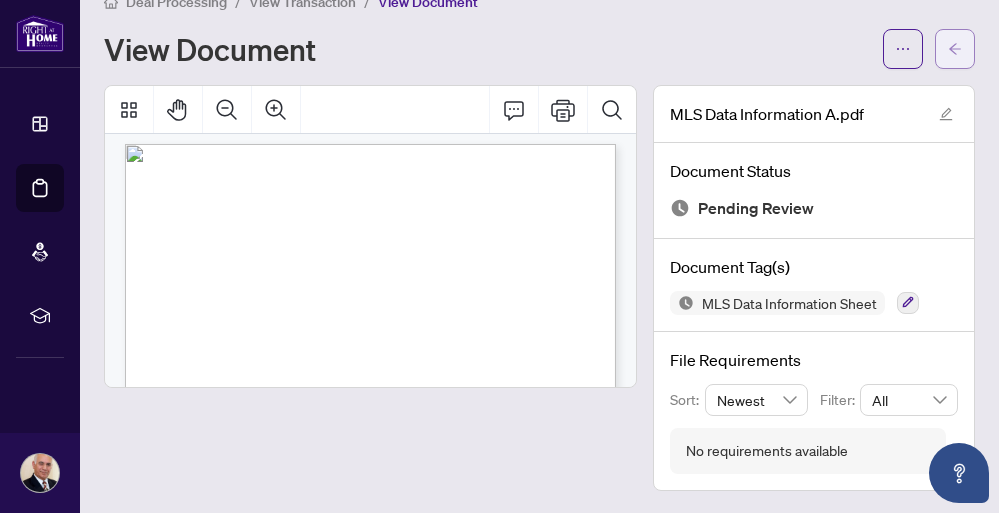 click 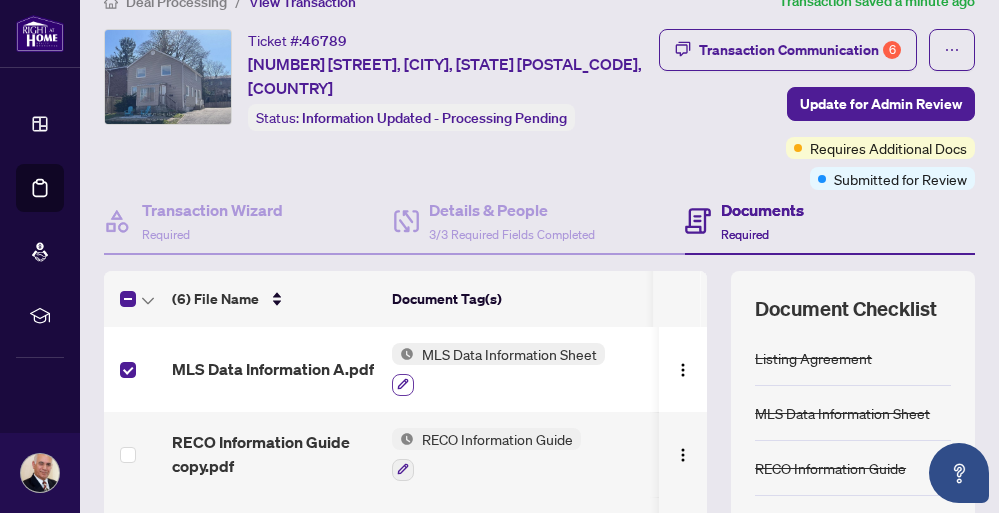 click 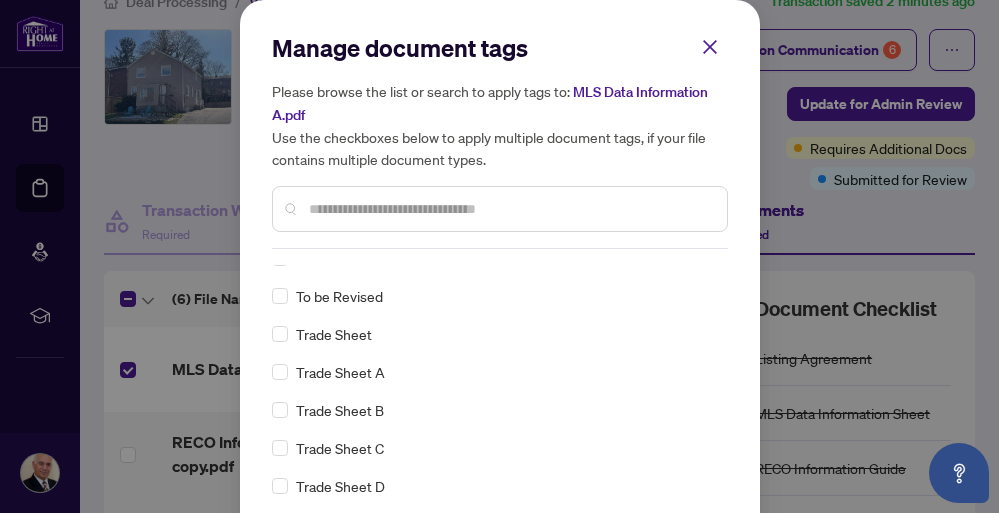 scroll, scrollTop: 4543, scrollLeft: 0, axis: vertical 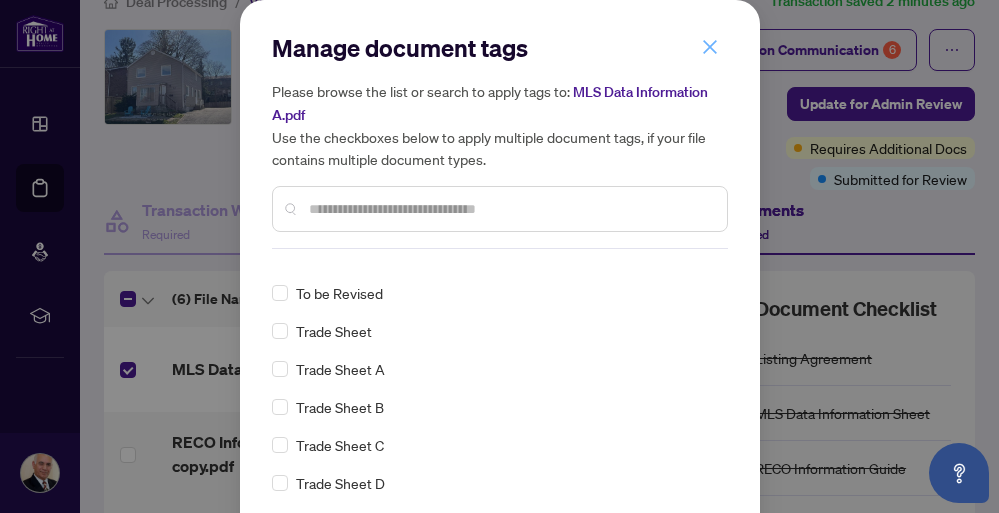 click 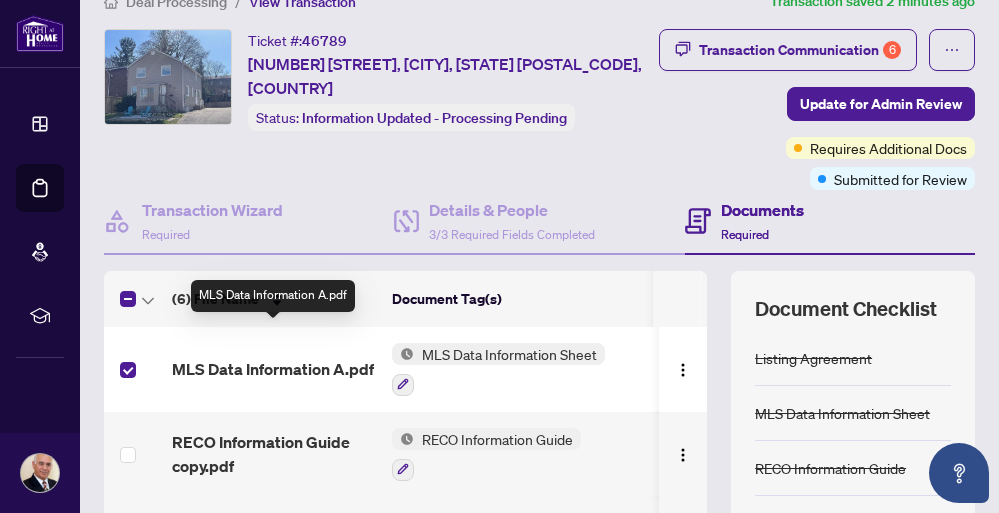 click on "MLS Data Information  A.pdf" at bounding box center (273, 369) 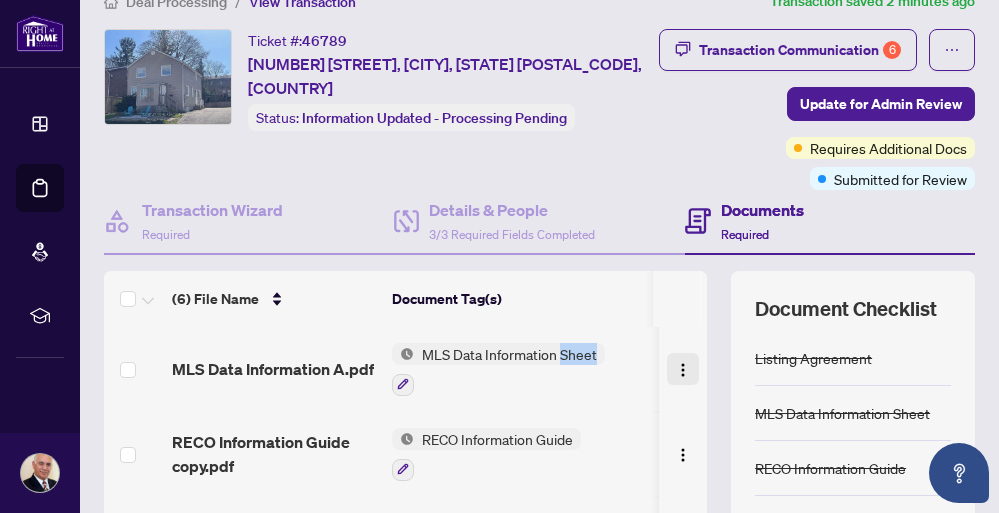 click at bounding box center (683, 370) 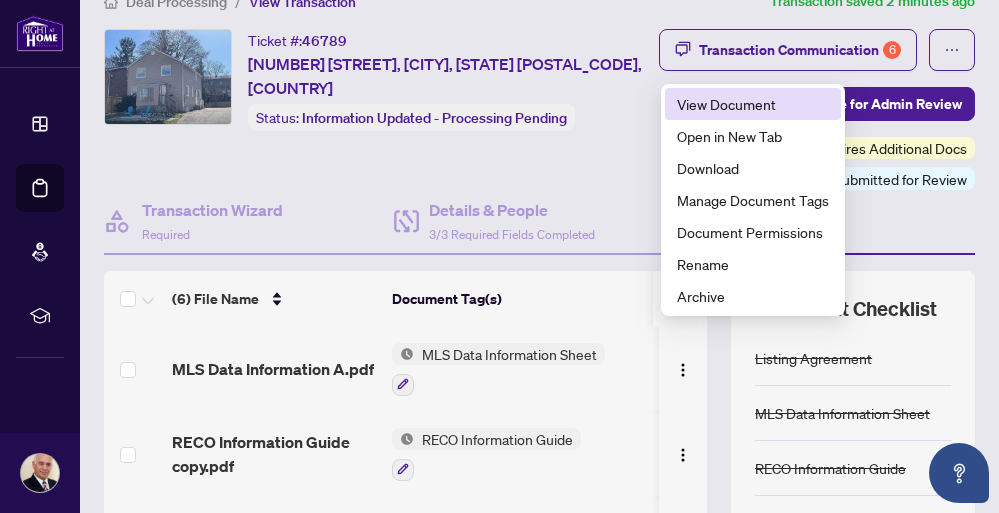 click on "View Document" at bounding box center [753, 104] 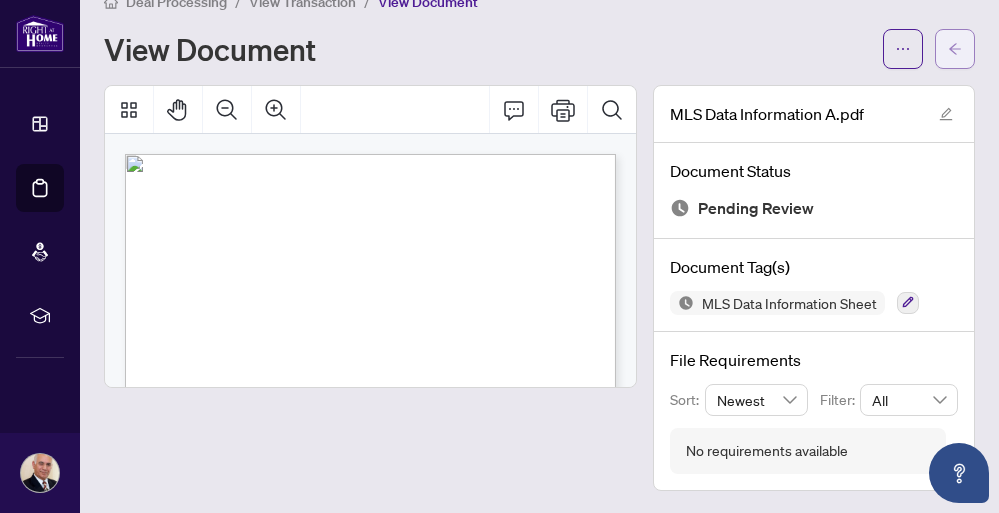 click 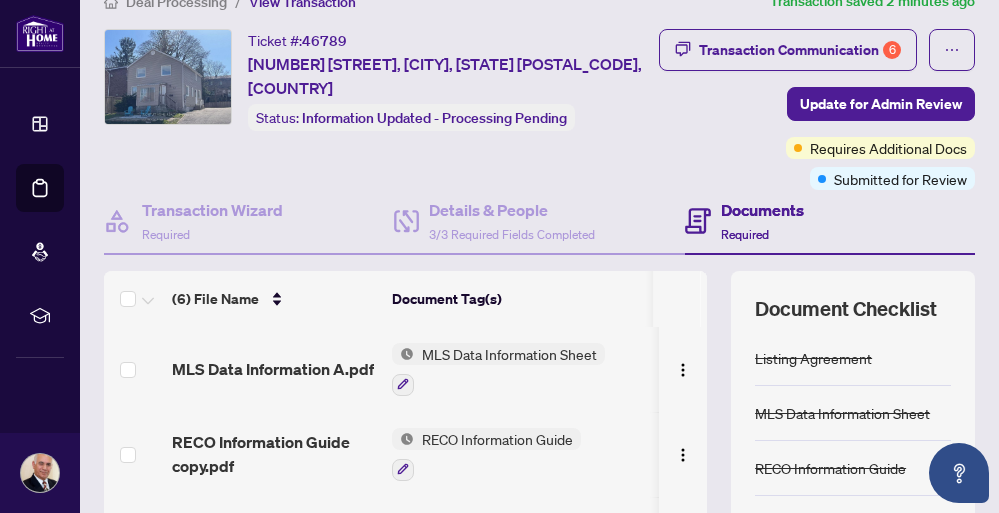 click on "Document Tag(s)" at bounding box center (521, 299) 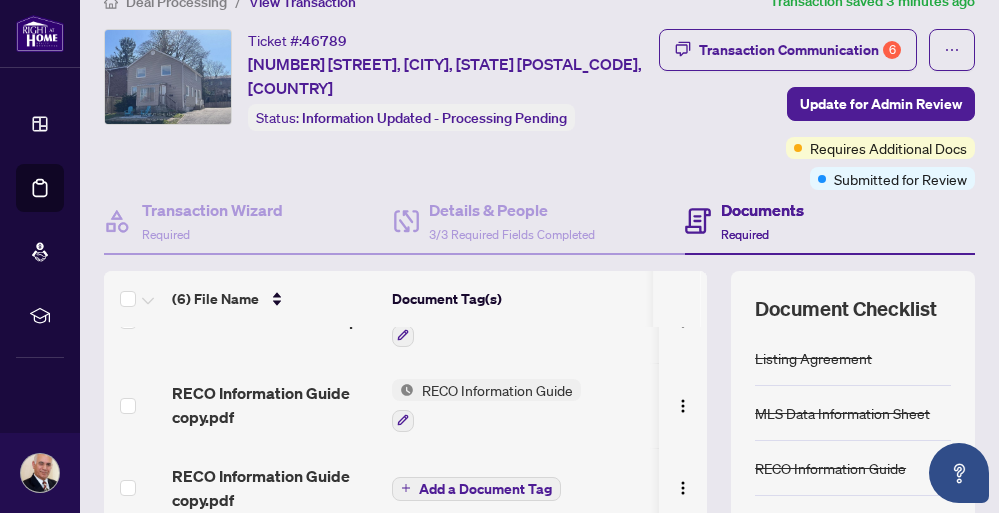scroll, scrollTop: 0, scrollLeft: 0, axis: both 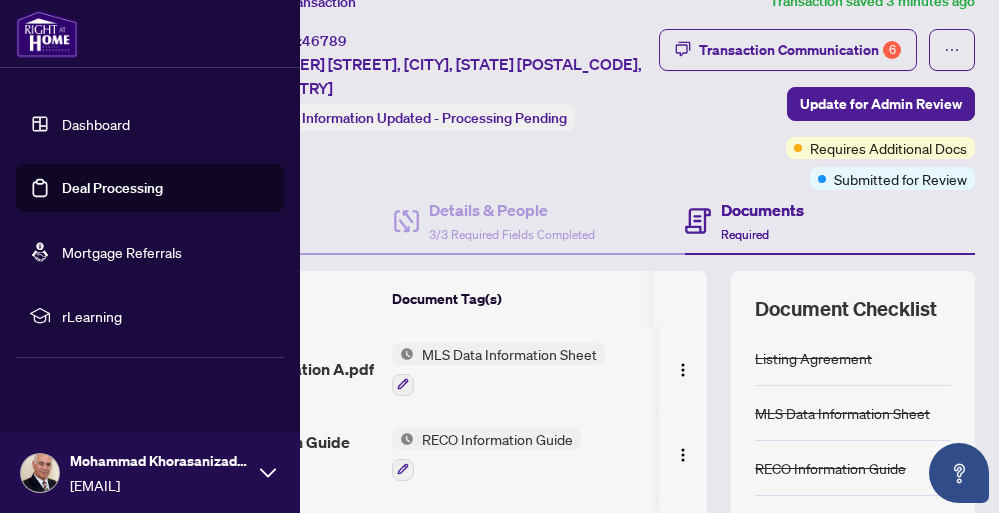 click on "Dashboard" at bounding box center [96, 124] 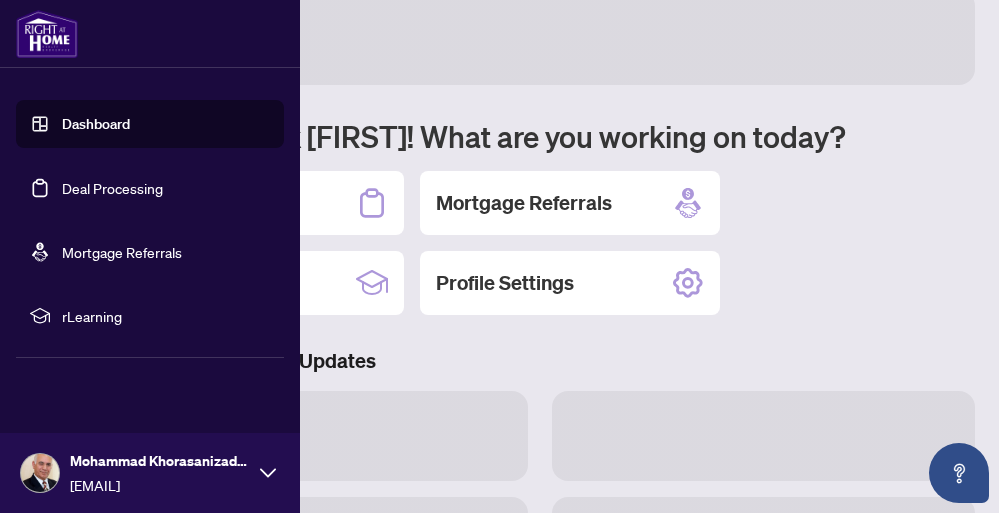 scroll, scrollTop: 0, scrollLeft: 0, axis: both 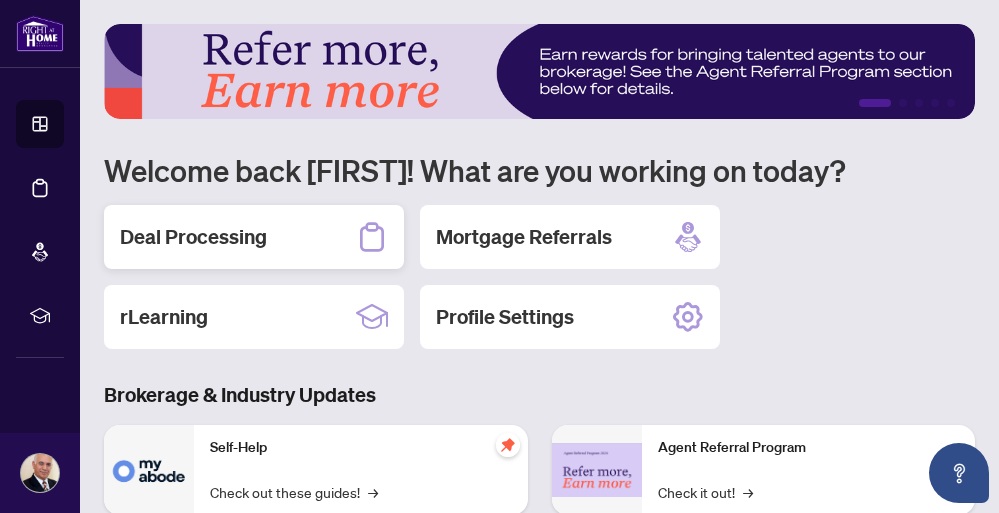 click on "Deal Processing" at bounding box center [254, 237] 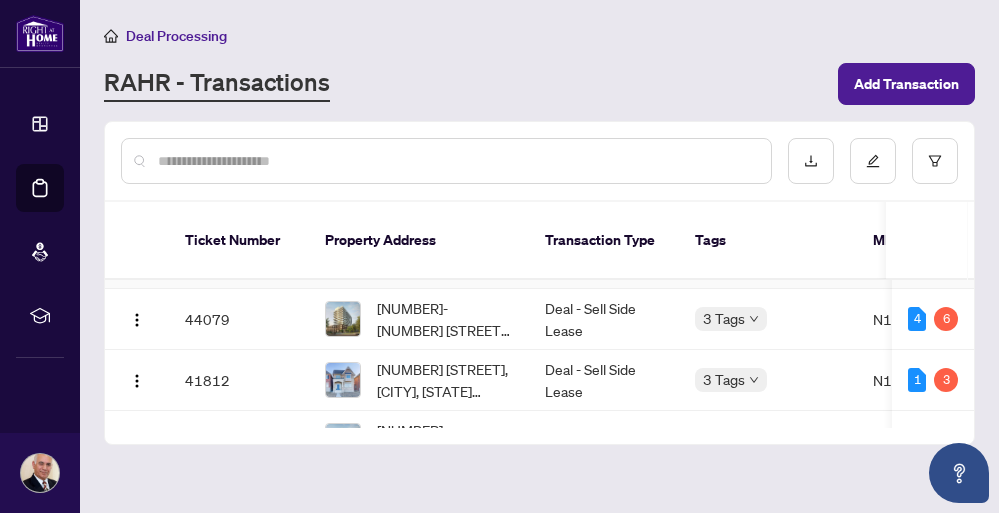 scroll, scrollTop: 119, scrollLeft: 3, axis: both 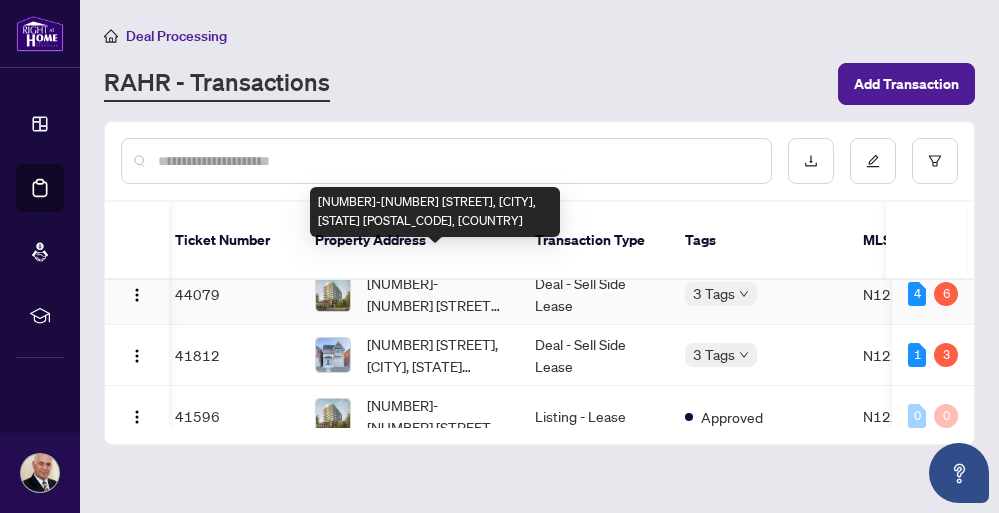 click on "[NUMBER]-[NUMBER] [STREET], [CITY], [STATE] [POSTAL_CODE], [COUNTRY]" at bounding box center (435, 294) 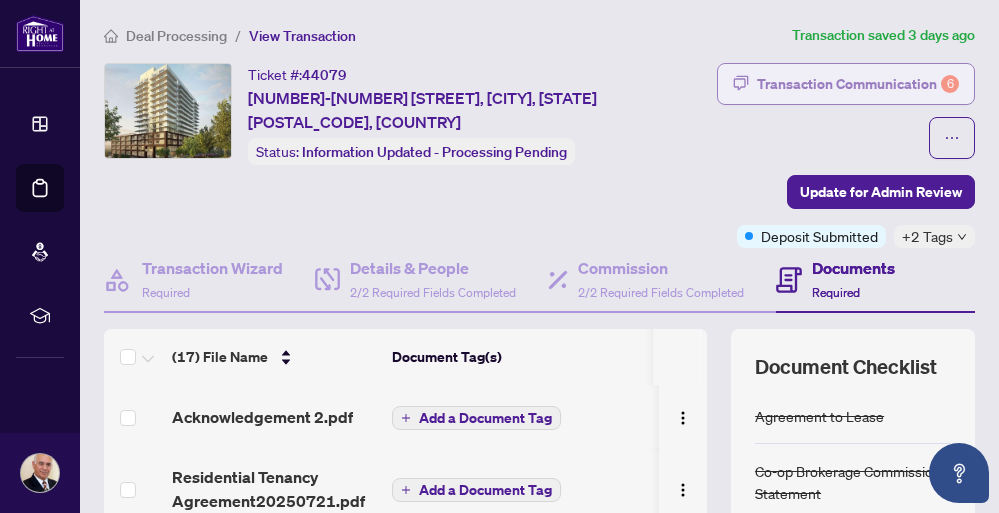 click on "Transaction Communication 6" at bounding box center [858, 84] 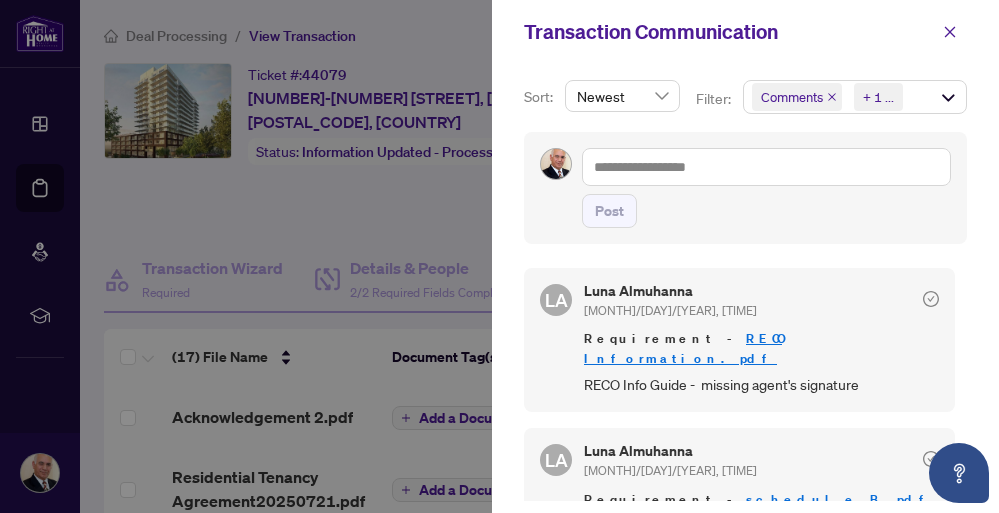 click on "RECO Information.pdf" at bounding box center (683, 348) 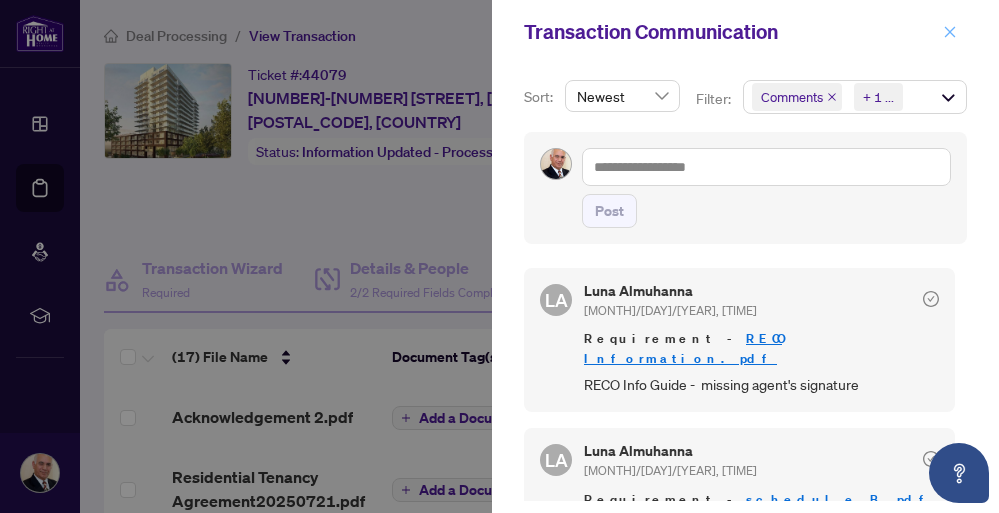 click 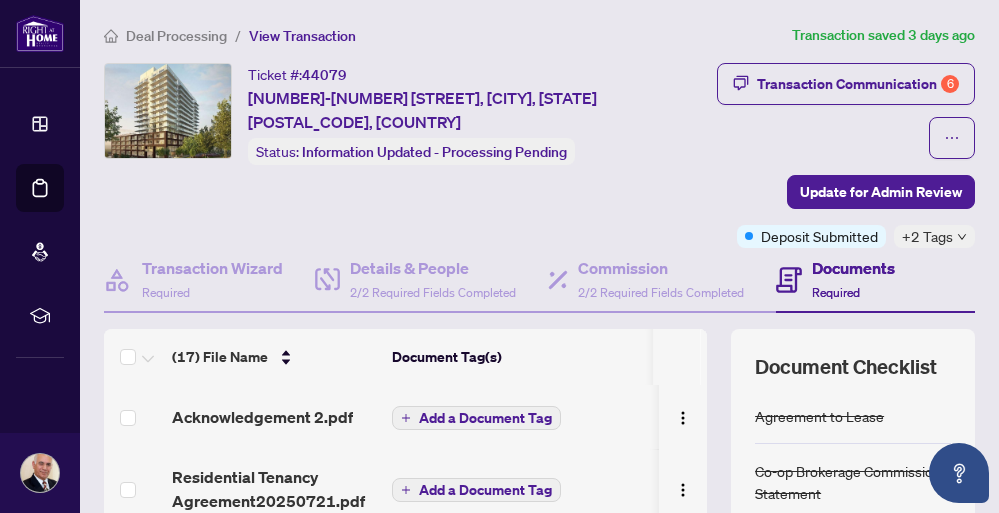 scroll, scrollTop: 70, scrollLeft: 0, axis: vertical 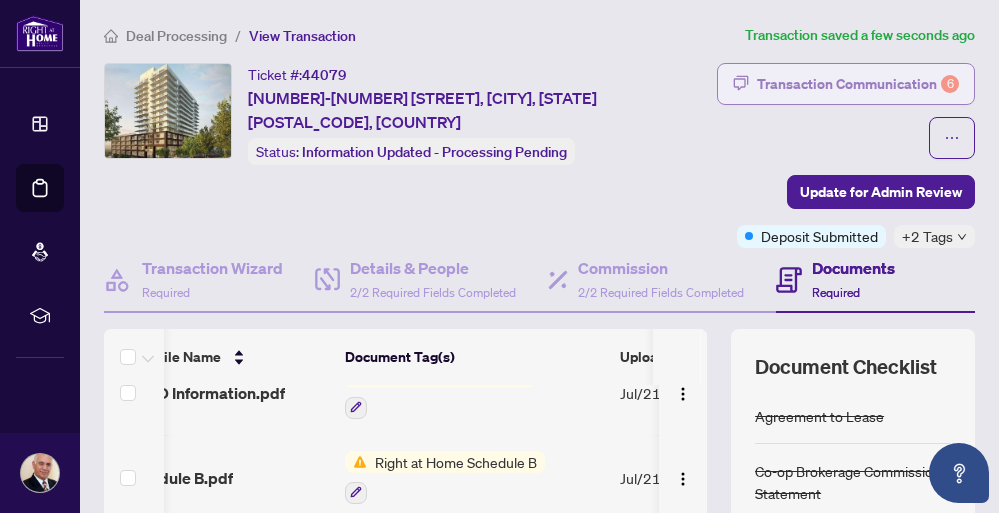 click on "Transaction Communication 6" at bounding box center (858, 84) 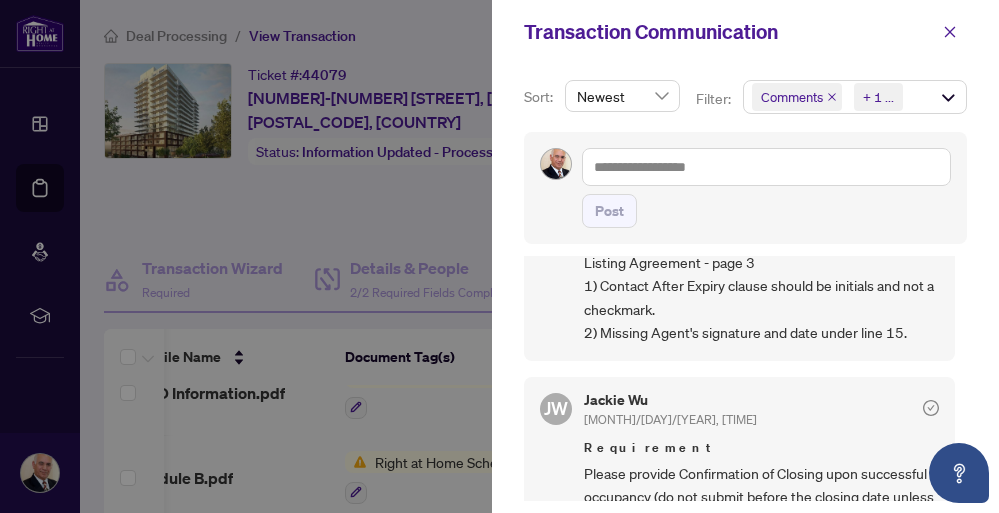 scroll, scrollTop: 421, scrollLeft: 0, axis: vertical 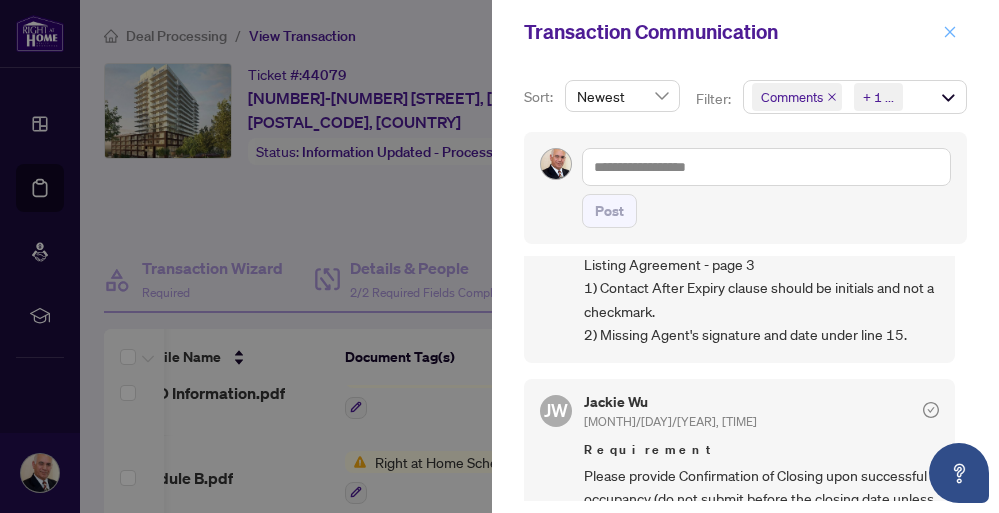 click 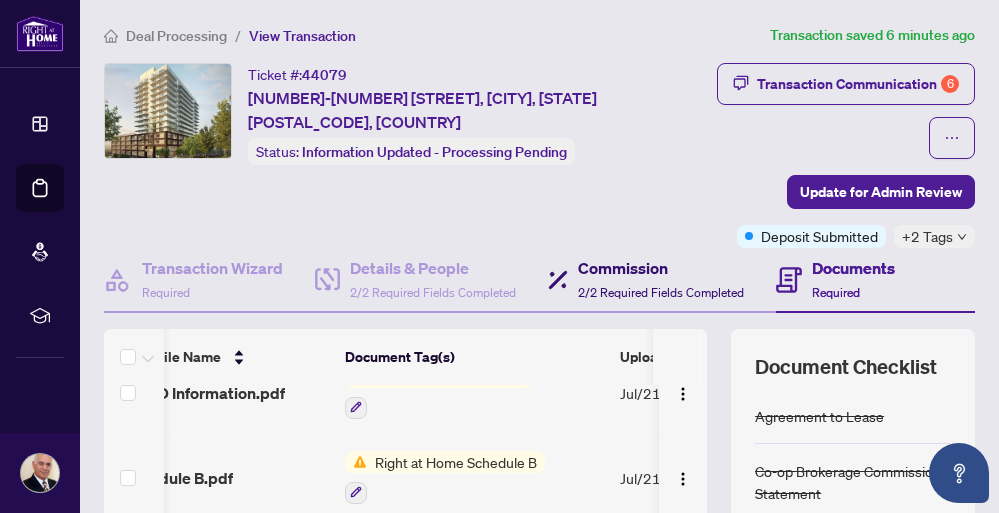 click on "Commission" at bounding box center [661, 268] 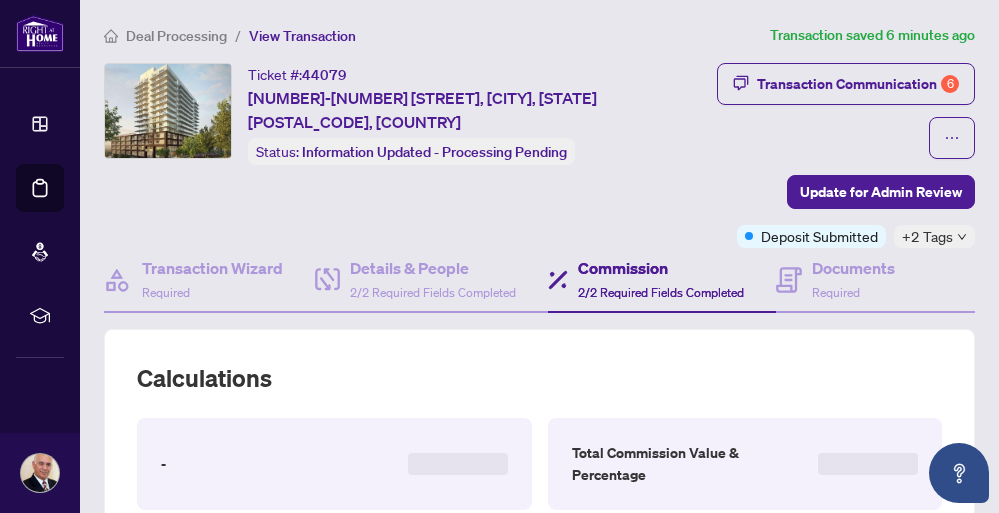 type on "**********" 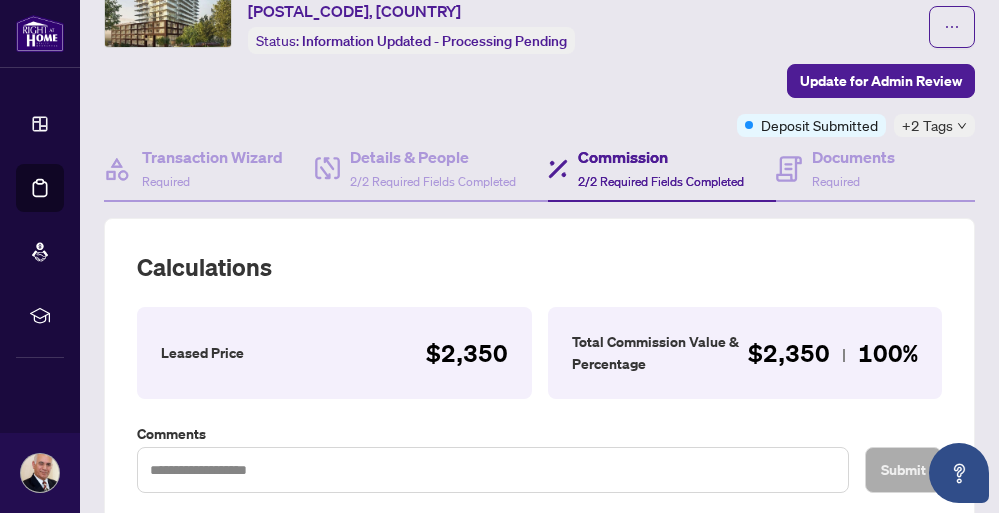 scroll, scrollTop: 0, scrollLeft: 0, axis: both 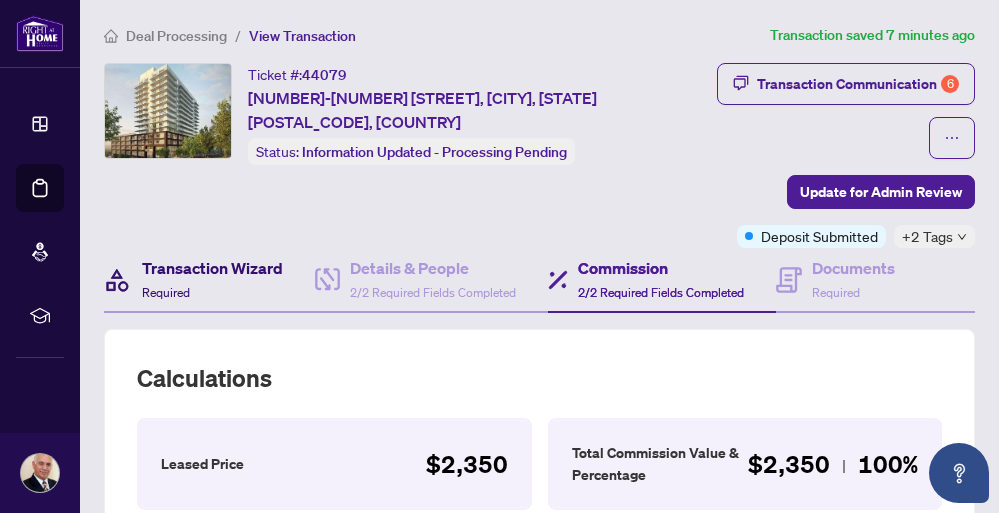 click on "Transaction Wizard" at bounding box center [212, 268] 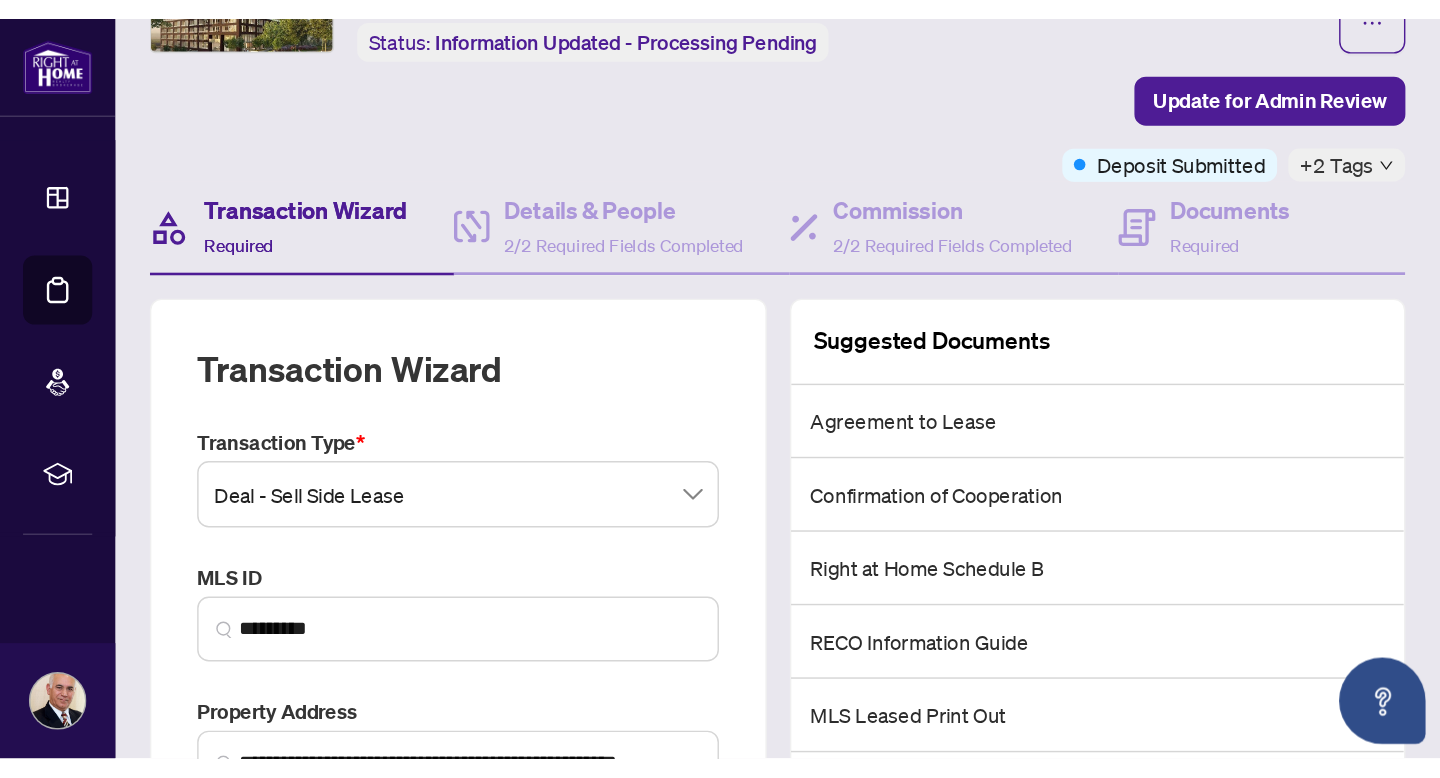 scroll, scrollTop: 0, scrollLeft: 0, axis: both 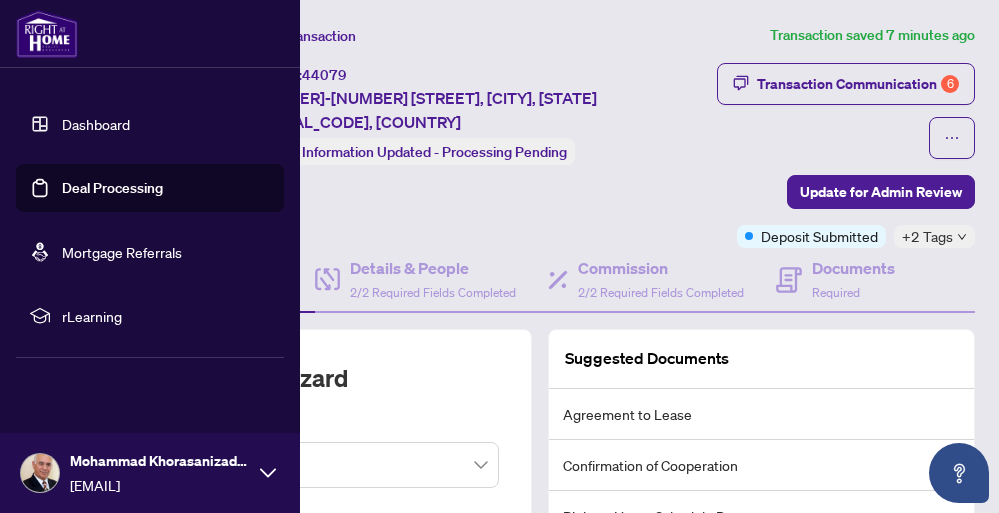 click on "Deal Processing" at bounding box center (112, 188) 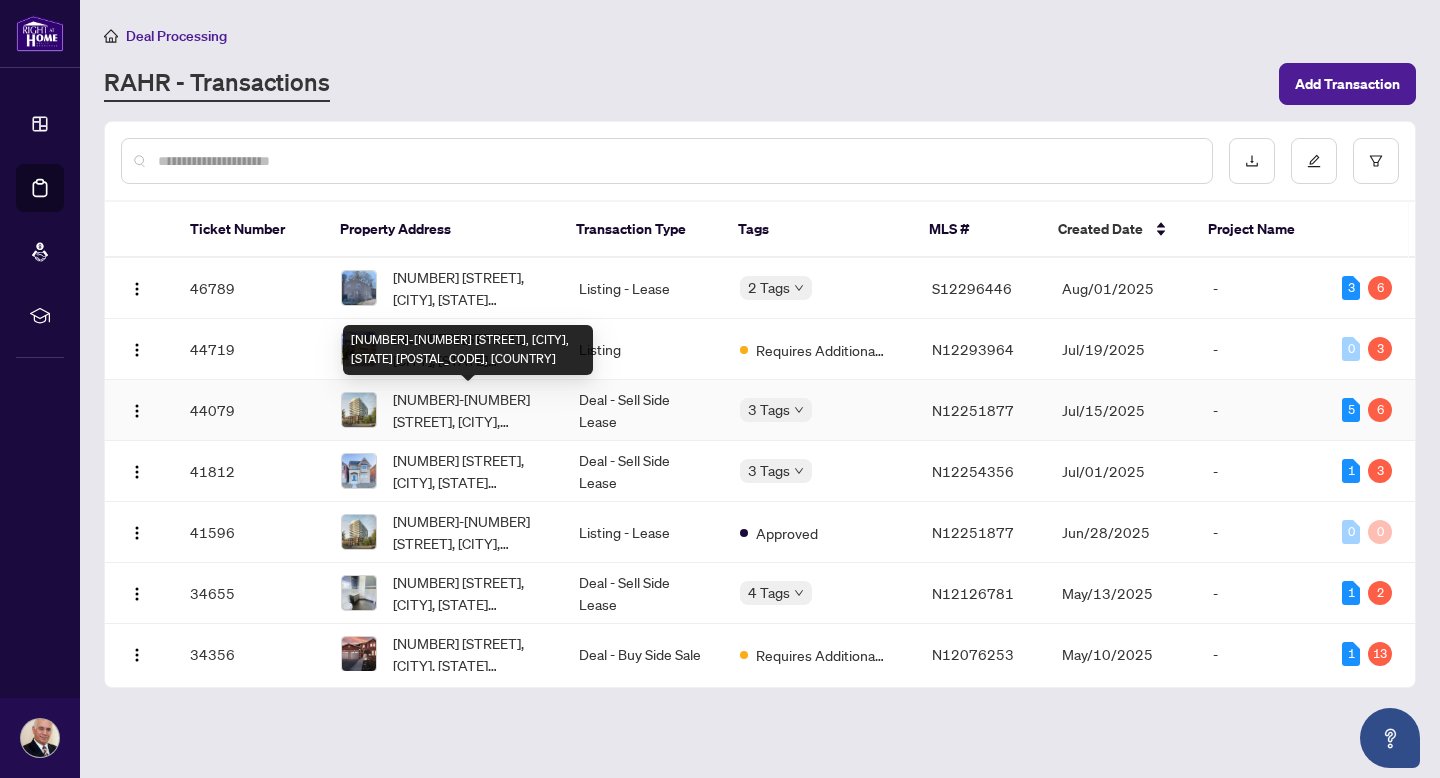 click on "[NUMBER]-[NUMBER] [STREET], [CITY], [STATE] [POSTAL_CODE], [COUNTRY]" at bounding box center [469, 410] 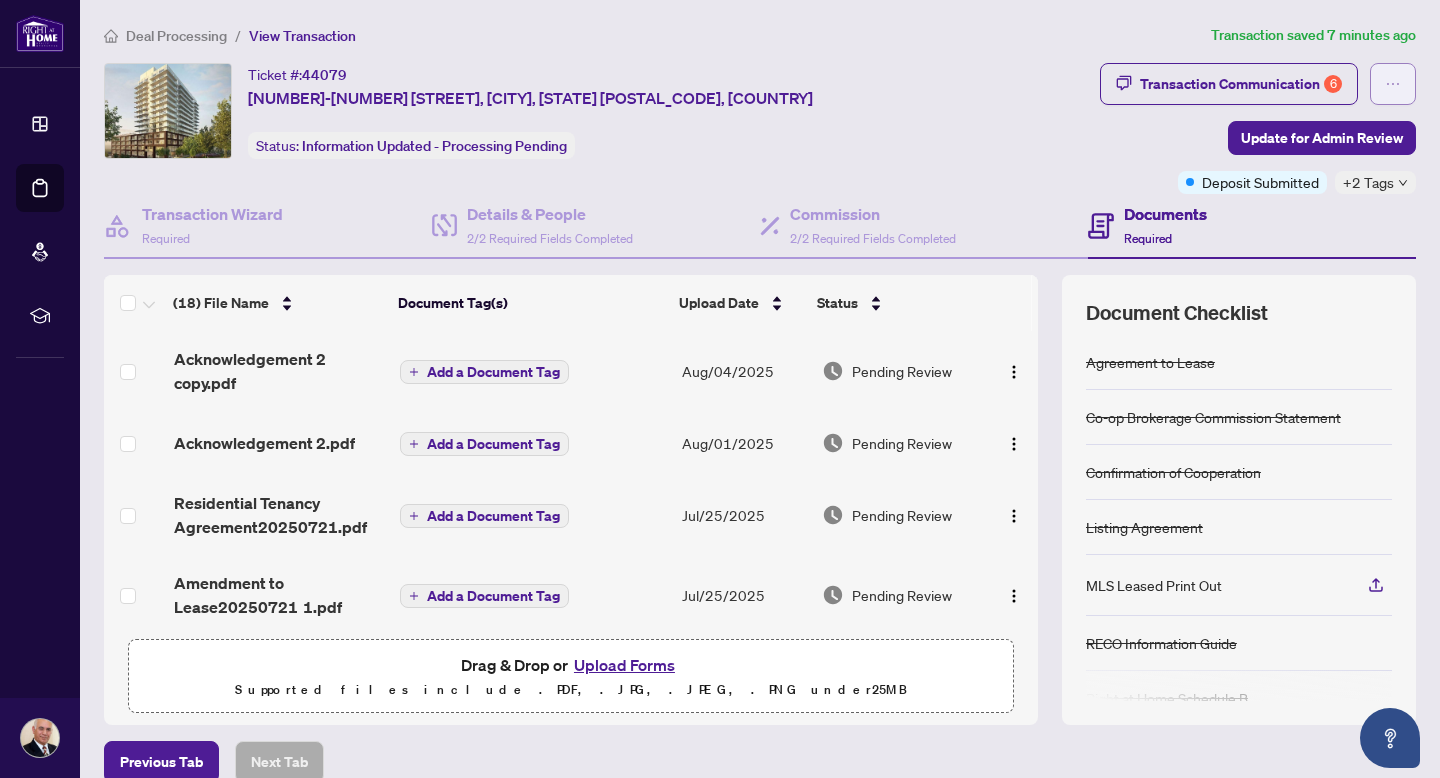 click 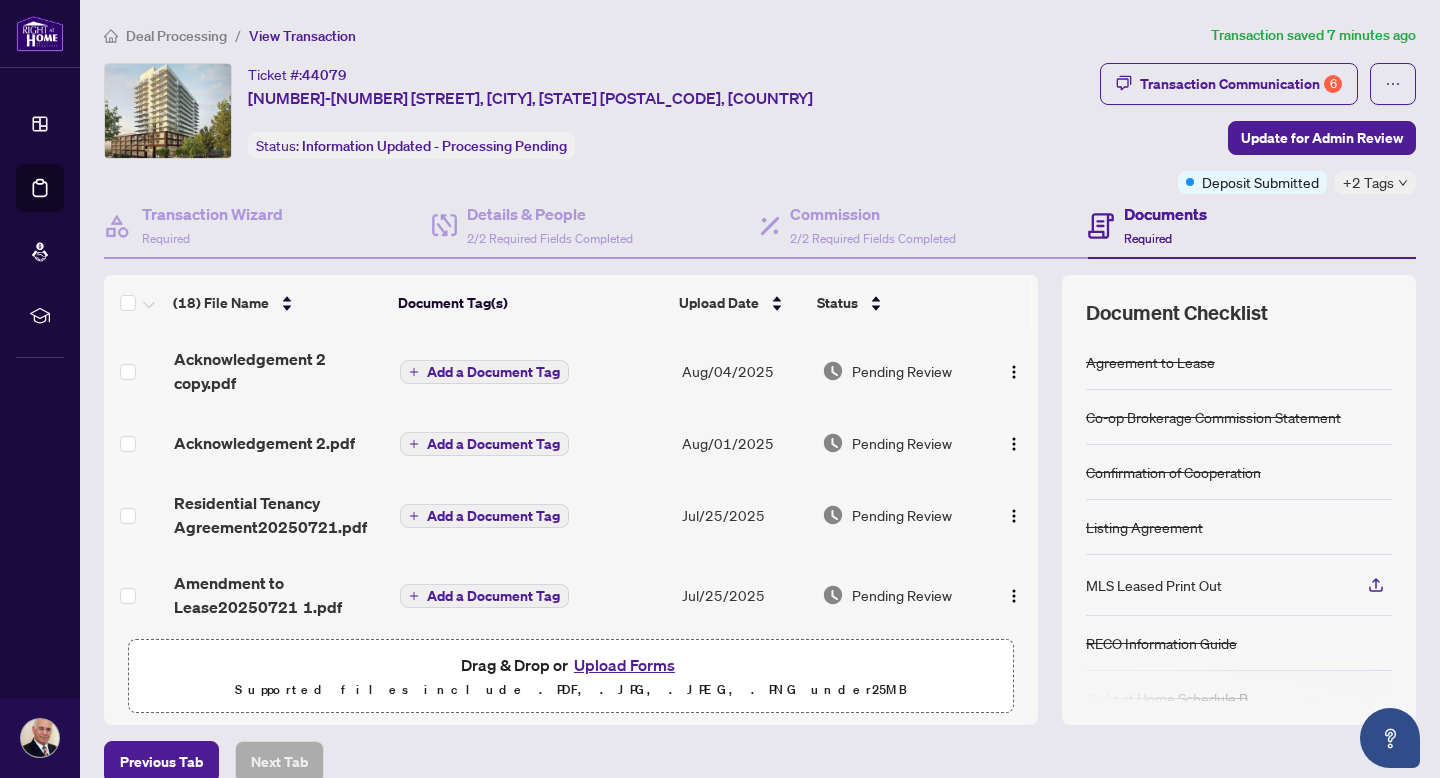 click on "Ticket #:  [NUMBER] [NUMBER]-[NUMBER] [STREET], [CITY], [STATE] [POSTAL_CODE], [COUNTRY] Status:   Information Updated - Processing Pending" at bounding box center [598, 111] 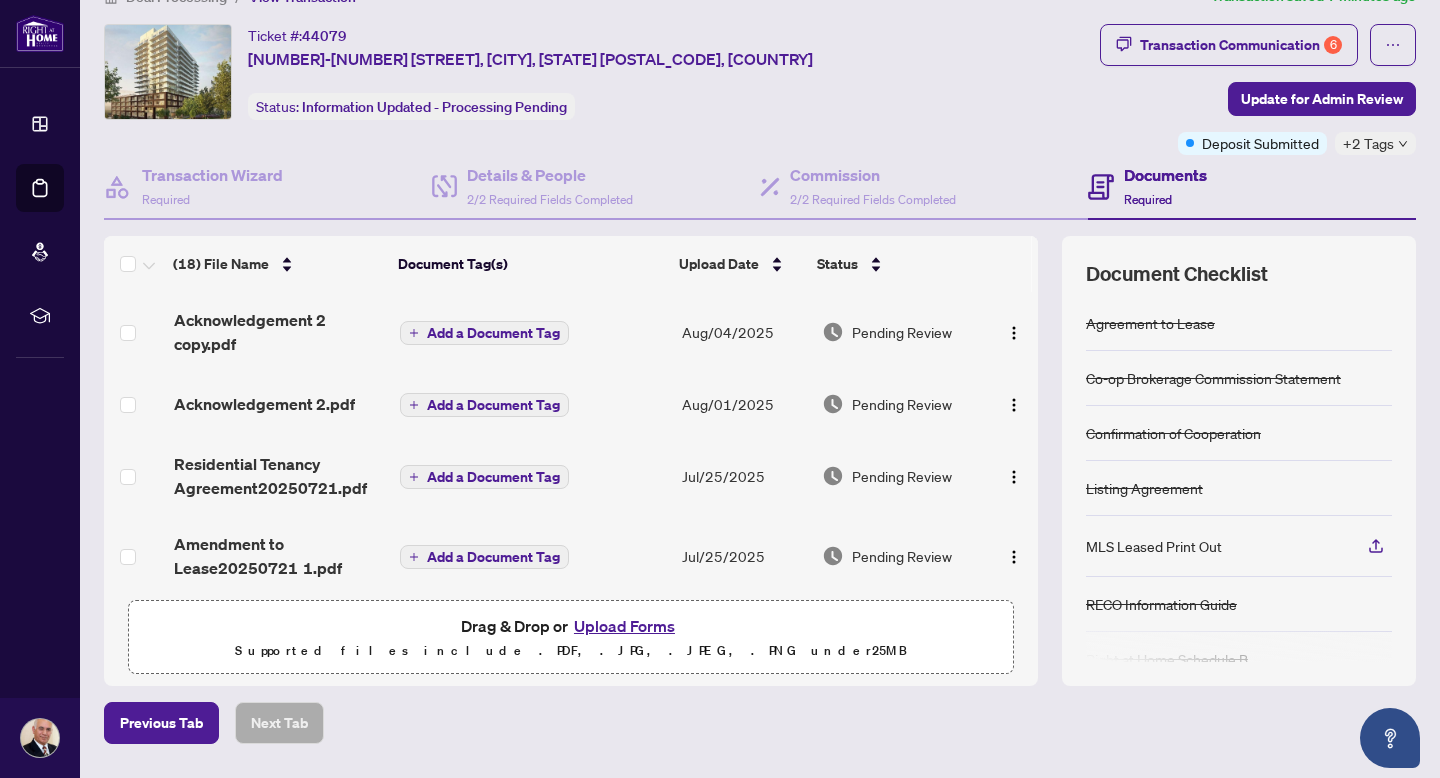 scroll, scrollTop: 0, scrollLeft: 0, axis: both 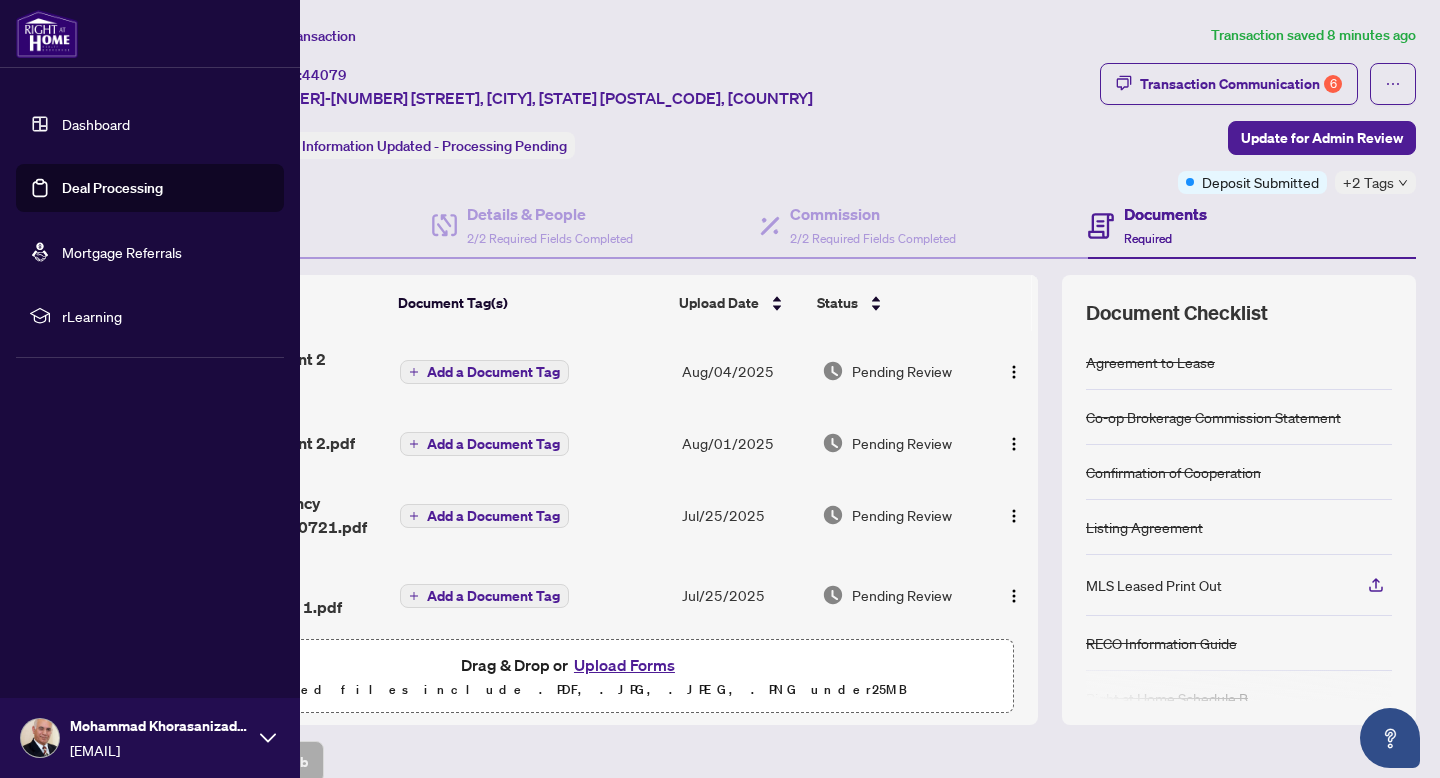click on "Dashboard" at bounding box center [96, 124] 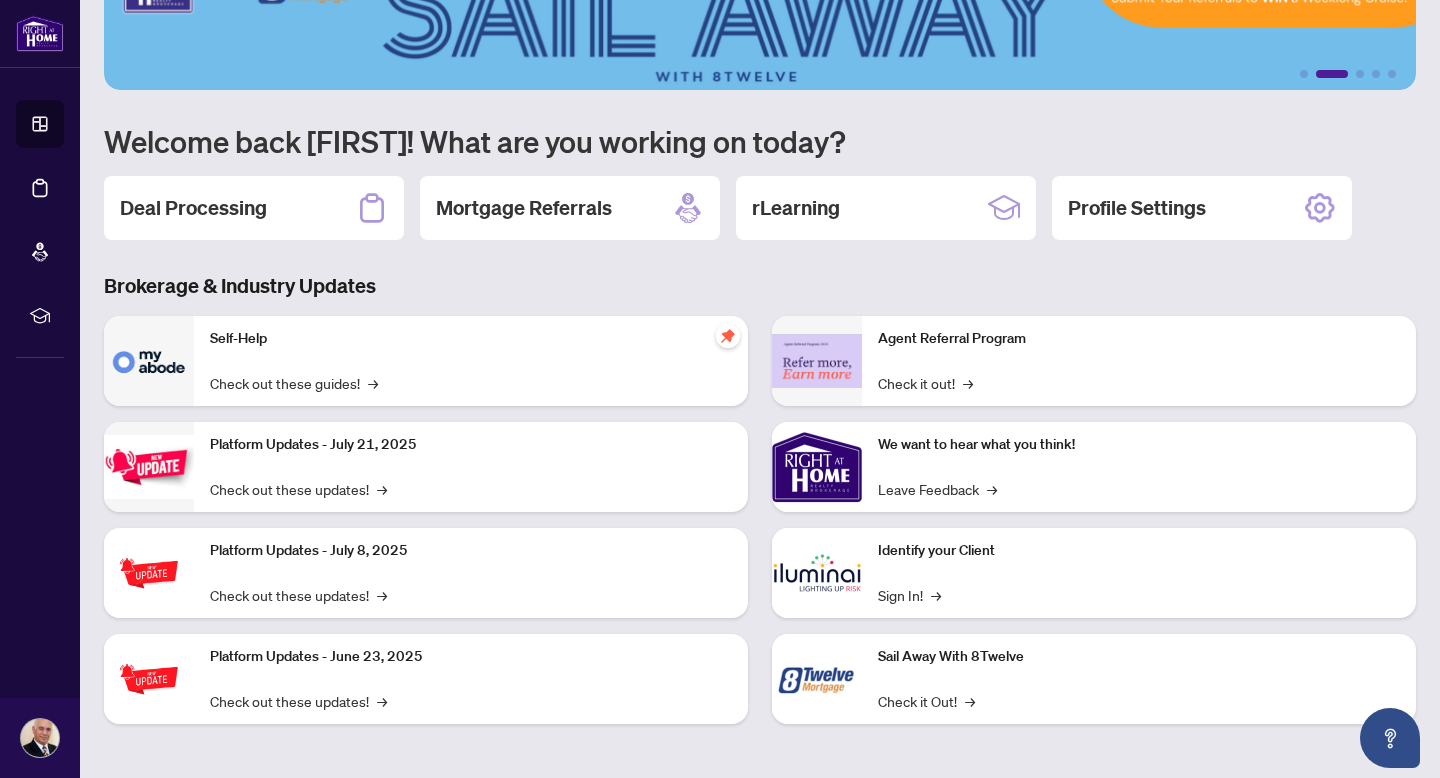 scroll, scrollTop: 0, scrollLeft: 0, axis: both 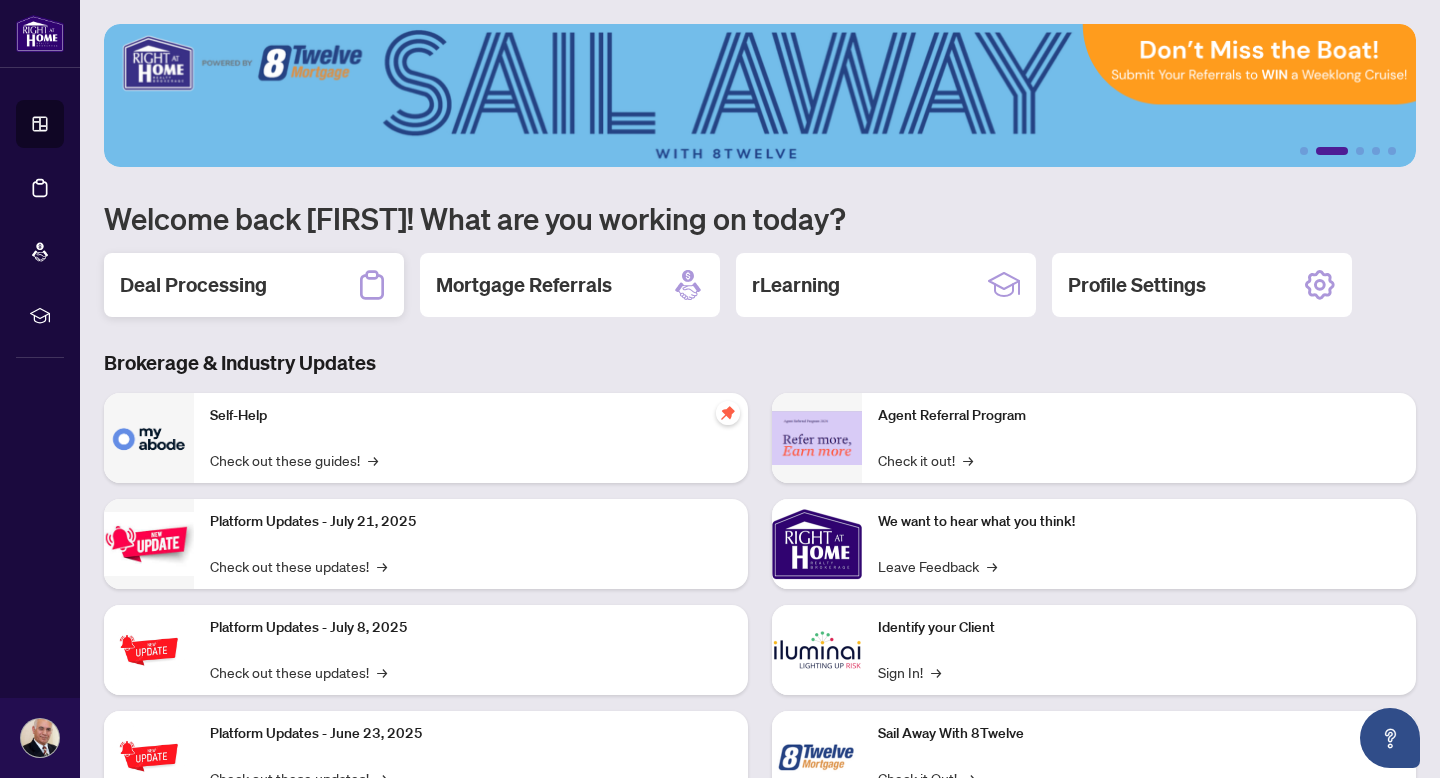 click on "Deal Processing" at bounding box center [193, 285] 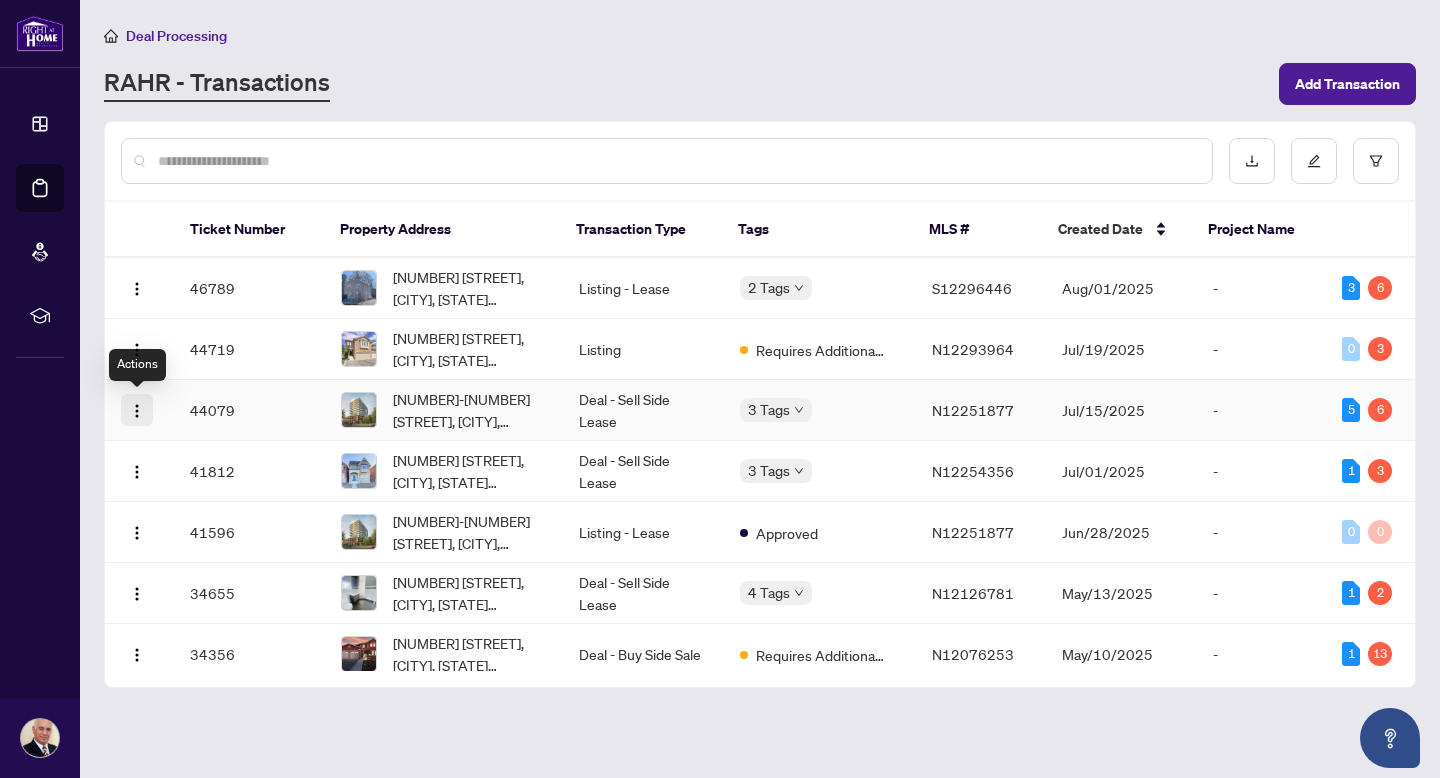 click at bounding box center (137, 411) 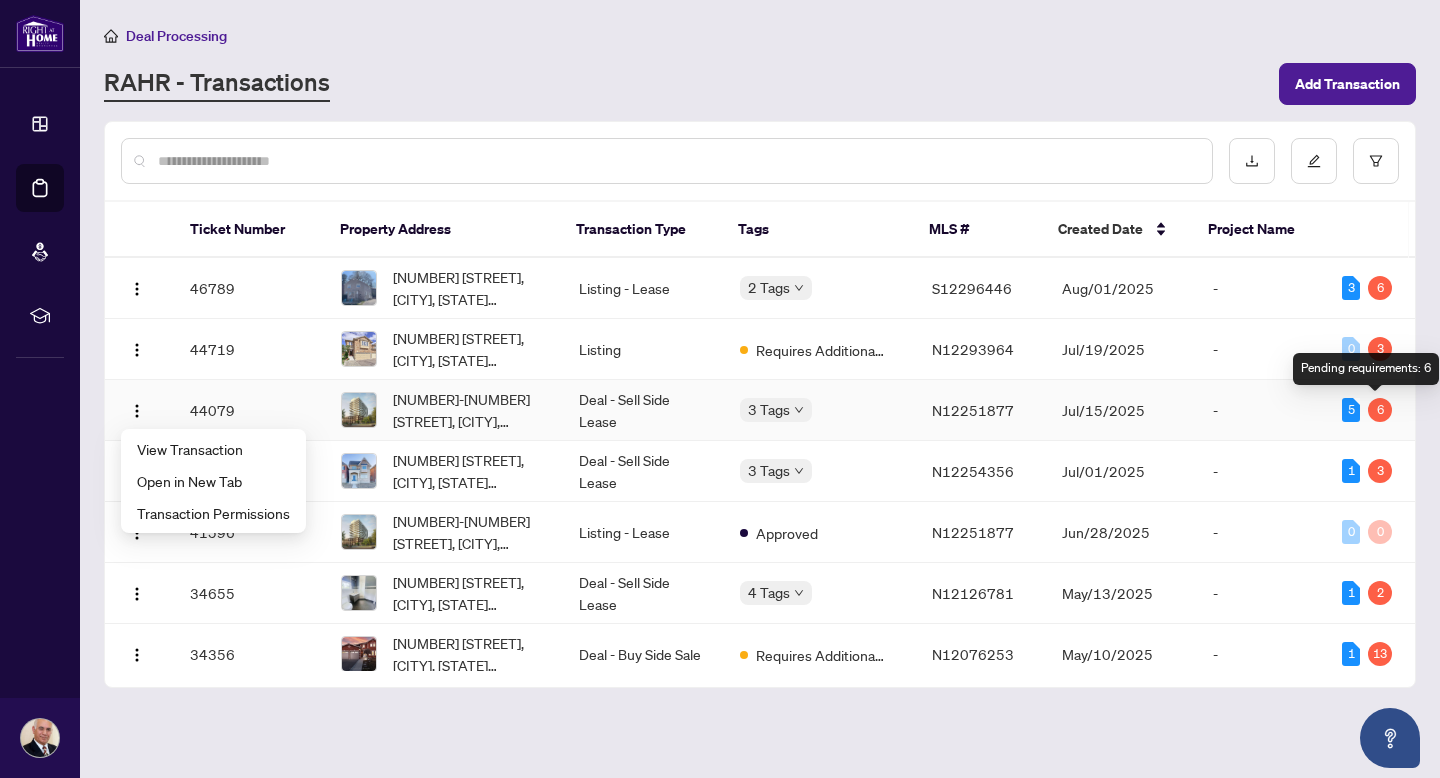 click on "6" at bounding box center [1380, 410] 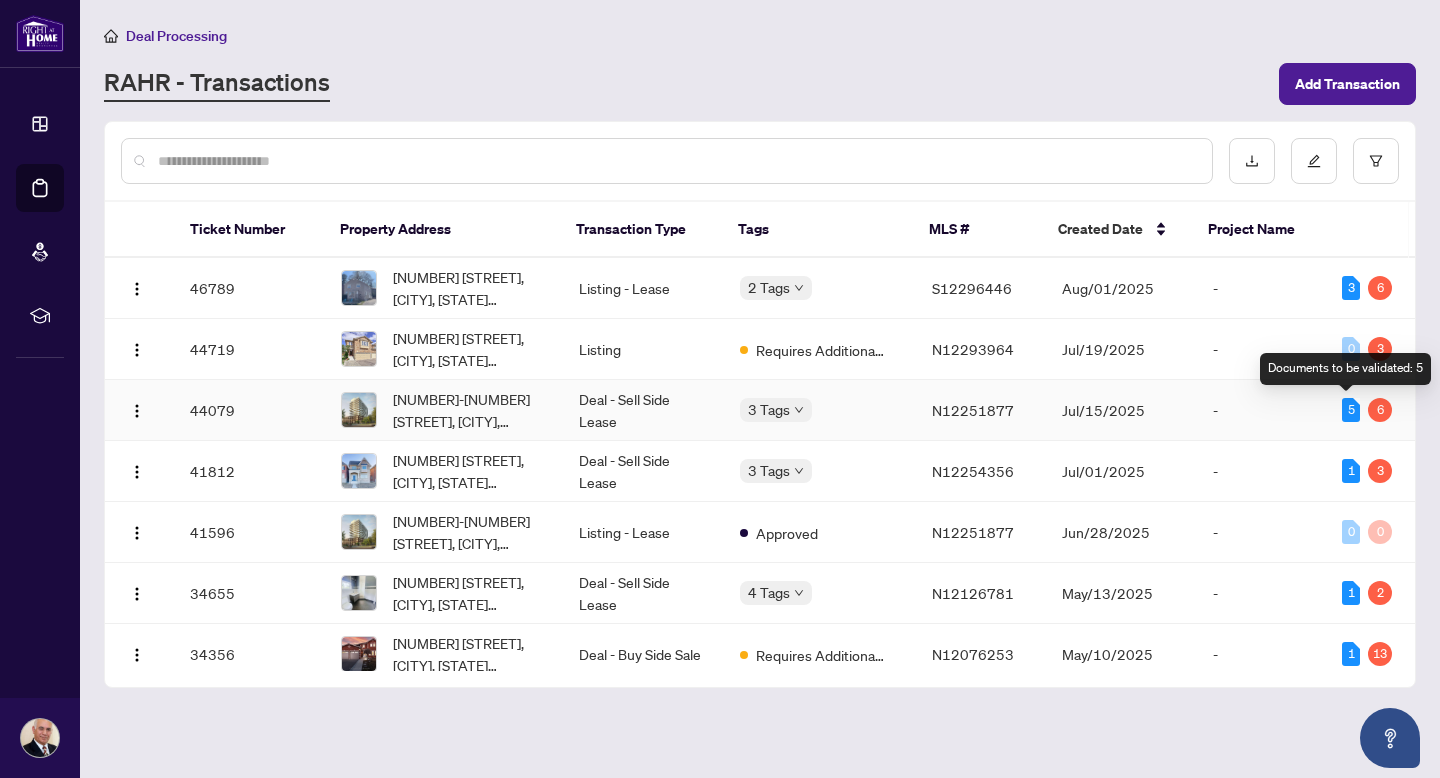 click on "5" at bounding box center [1351, 410] 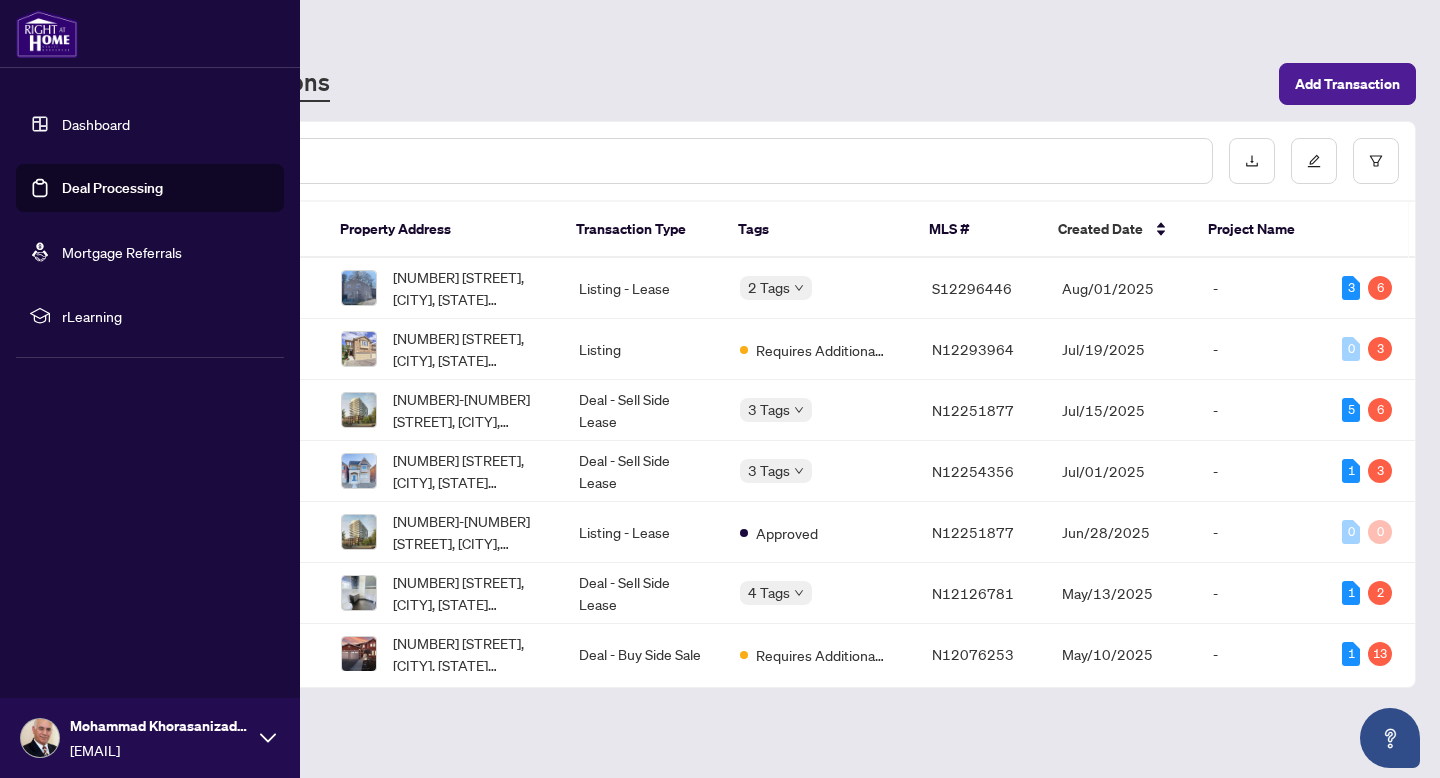 click on "Deal Processing" at bounding box center [112, 188] 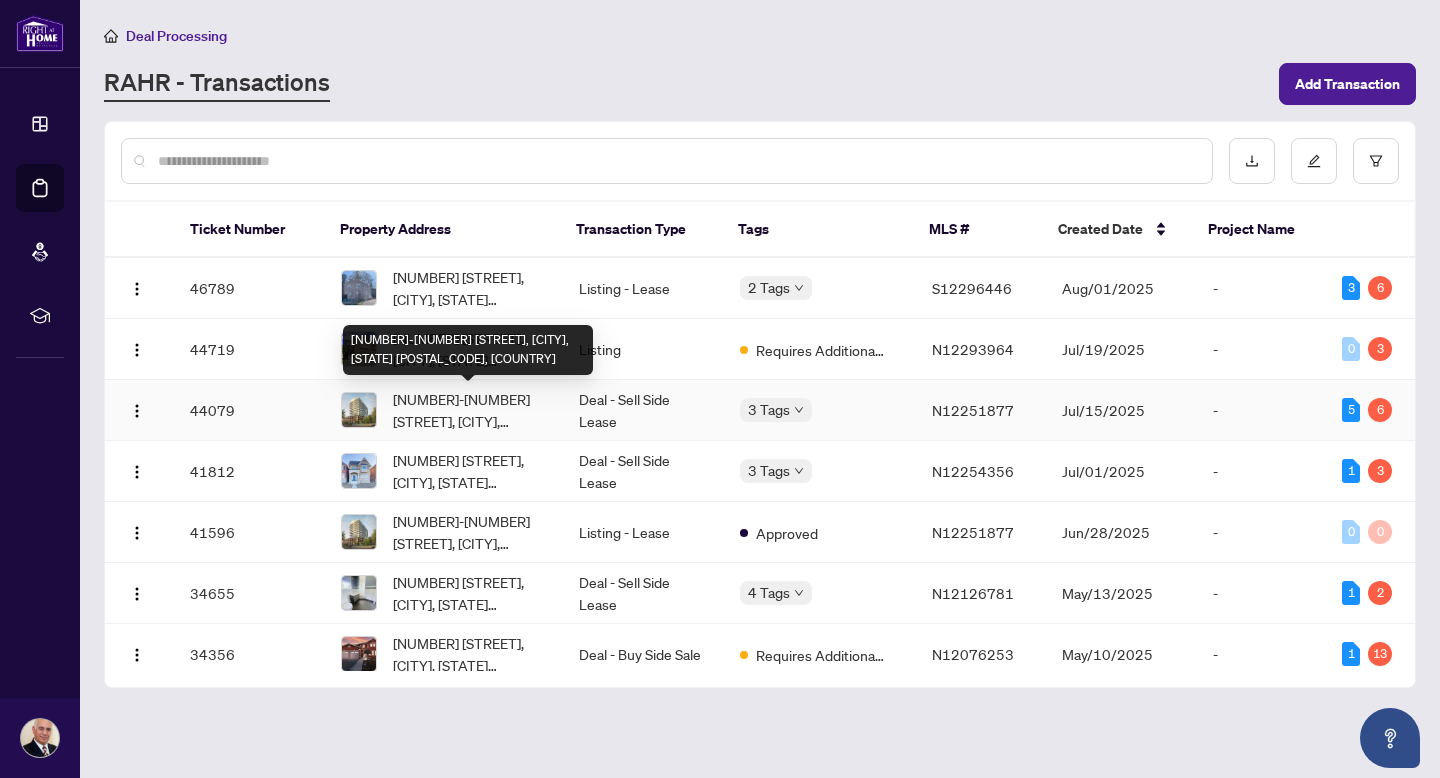 click on "[NUMBER]-[NUMBER] [STREET], [CITY], [STATE] [POSTAL_CODE], [COUNTRY]" at bounding box center (469, 410) 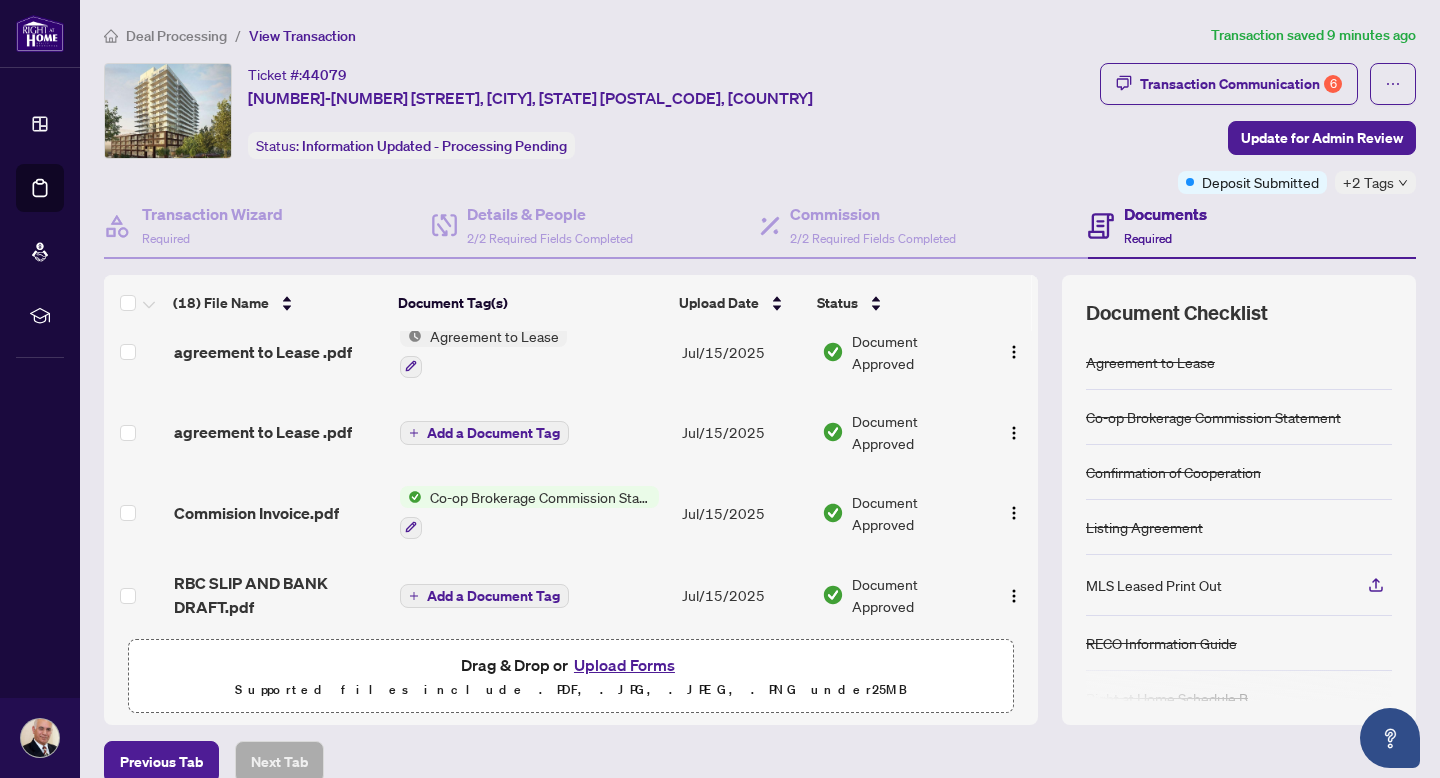 scroll, scrollTop: 1173, scrollLeft: 0, axis: vertical 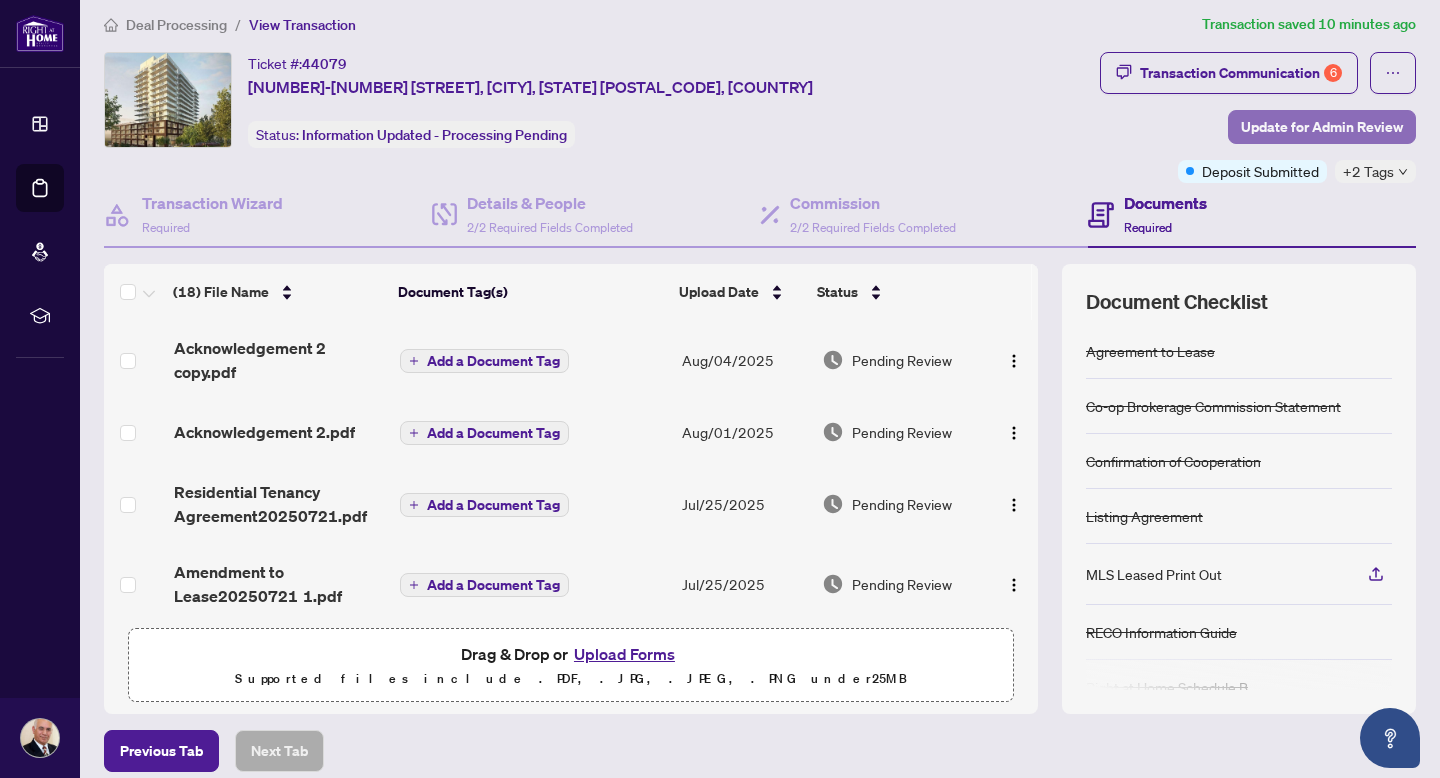 click on "Update for Admin Review" at bounding box center [1322, 127] 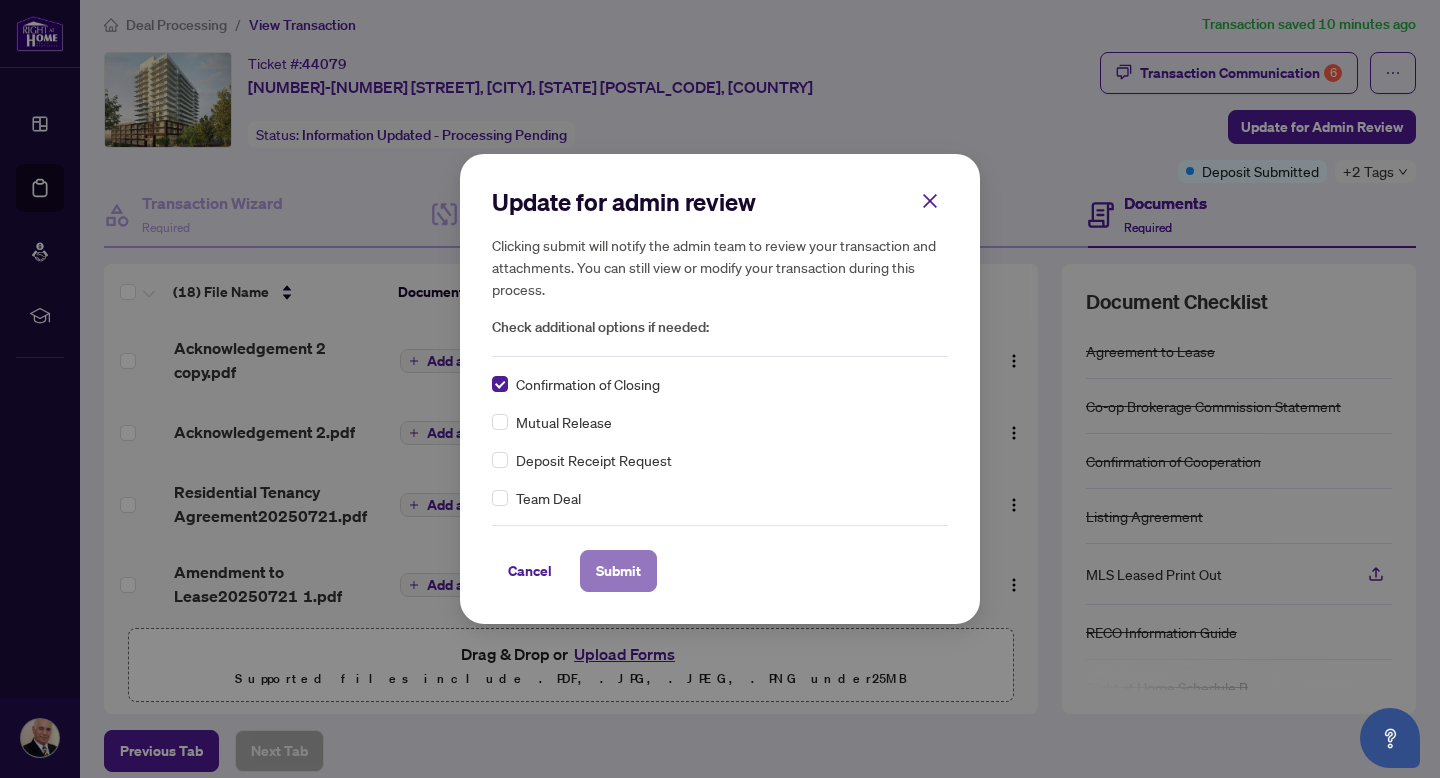 click on "Submit" at bounding box center (618, 571) 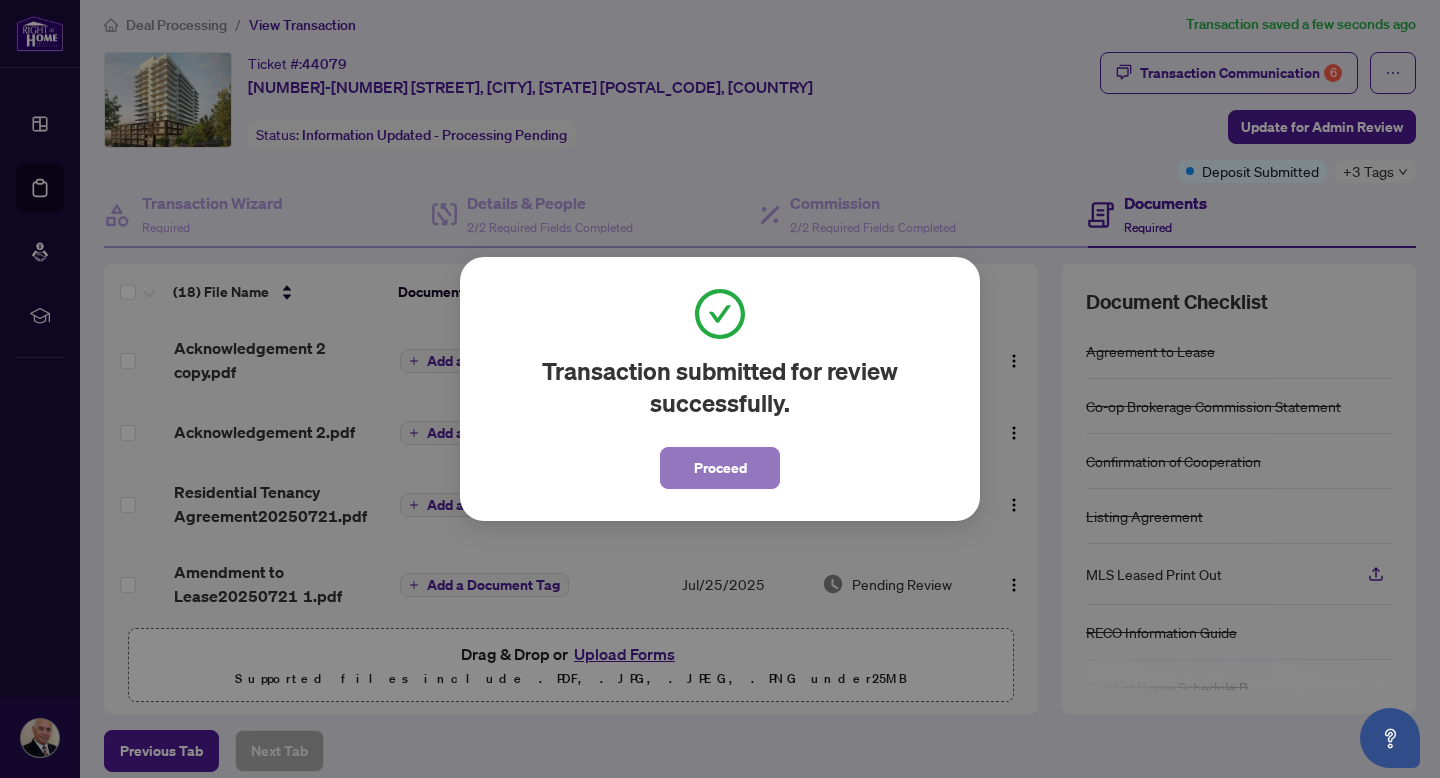click on "Proceed" at bounding box center [720, 468] 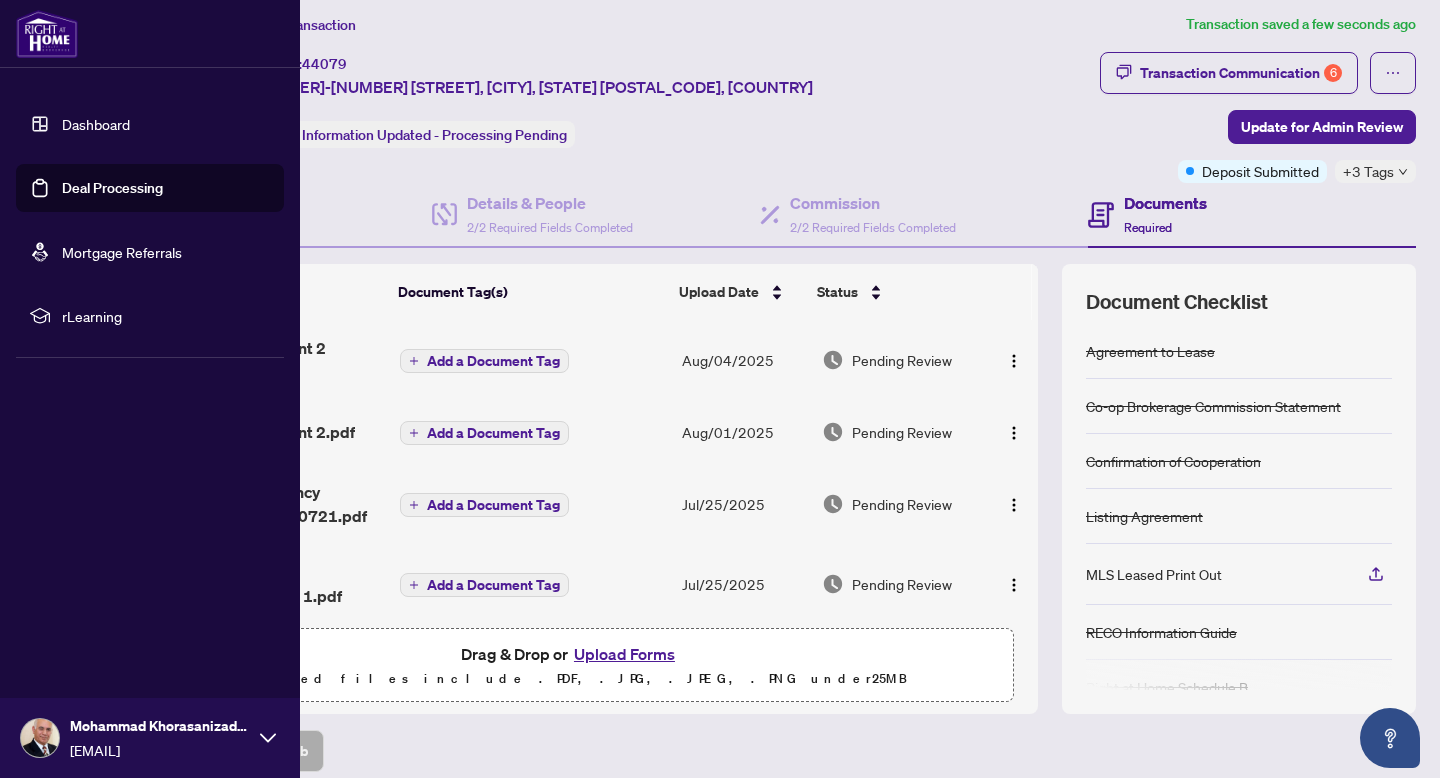 click on "Dashboard" at bounding box center [96, 124] 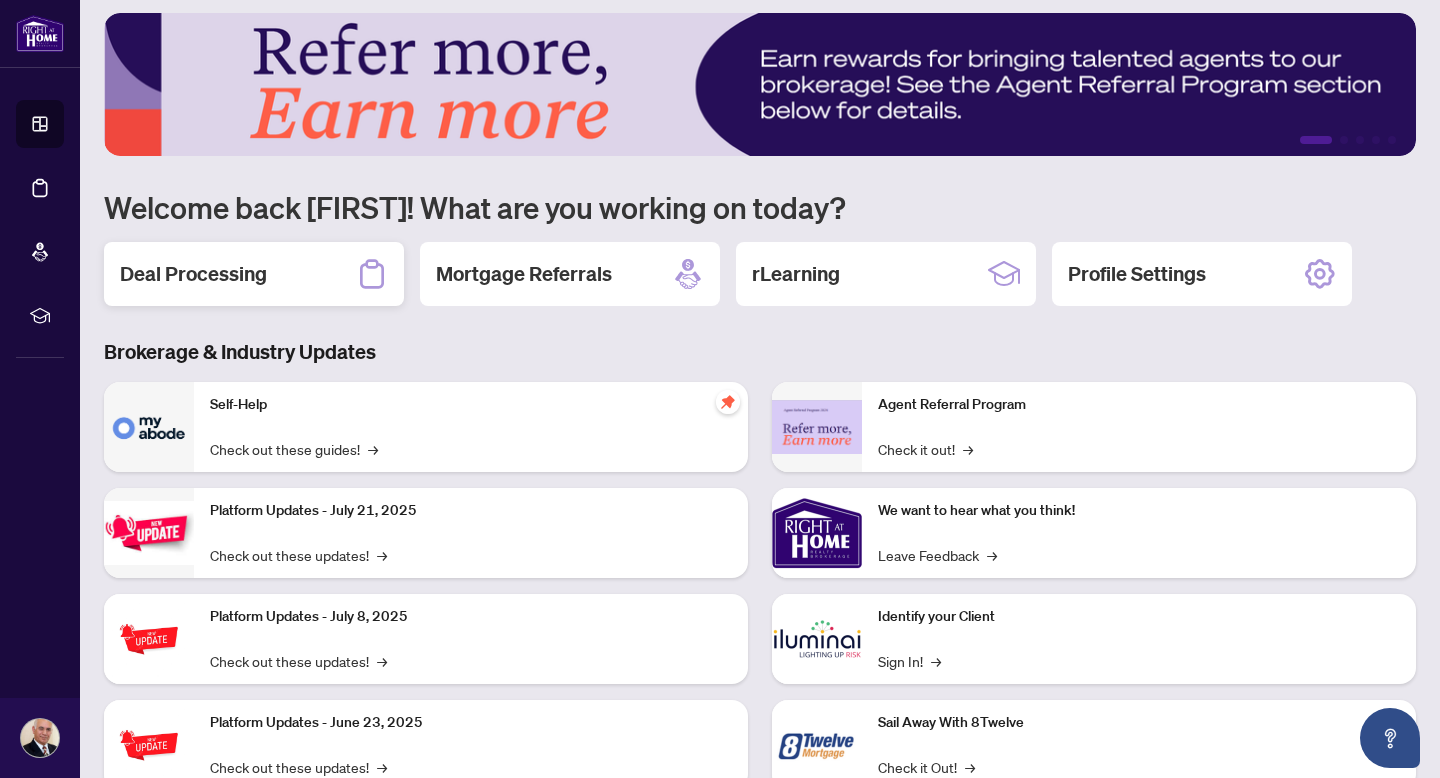 click on "Deal Processing" at bounding box center (193, 274) 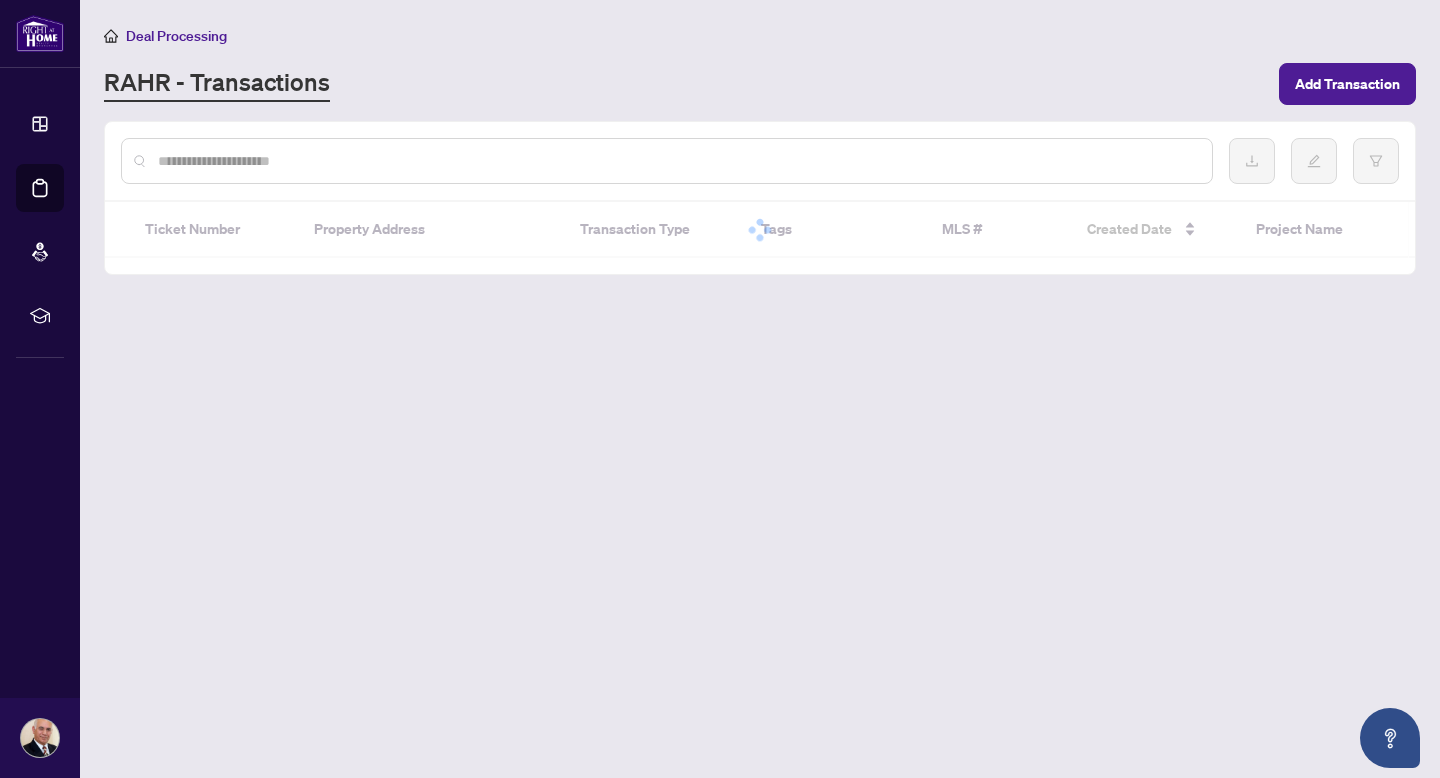 scroll, scrollTop: 0, scrollLeft: 0, axis: both 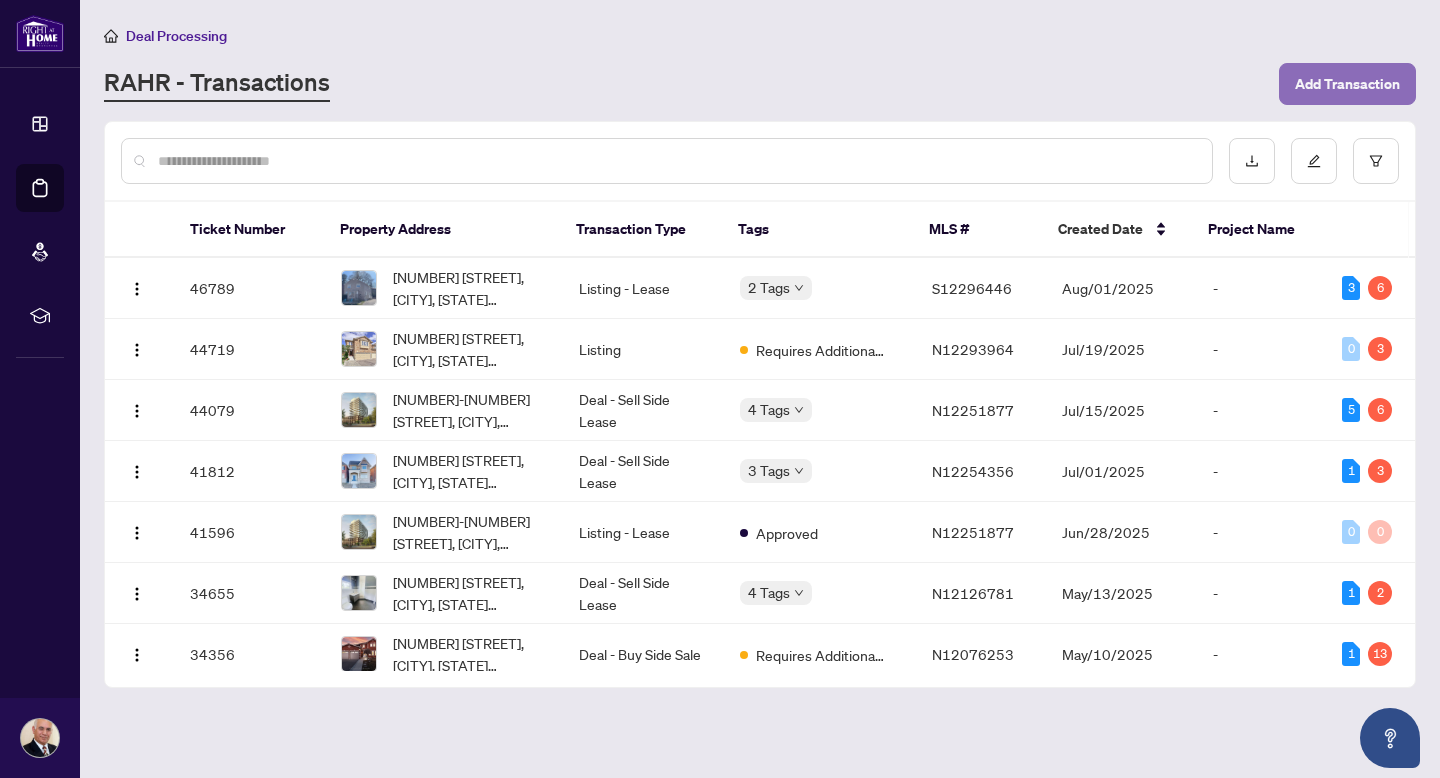 click on "Add Transaction" at bounding box center (1347, 84) 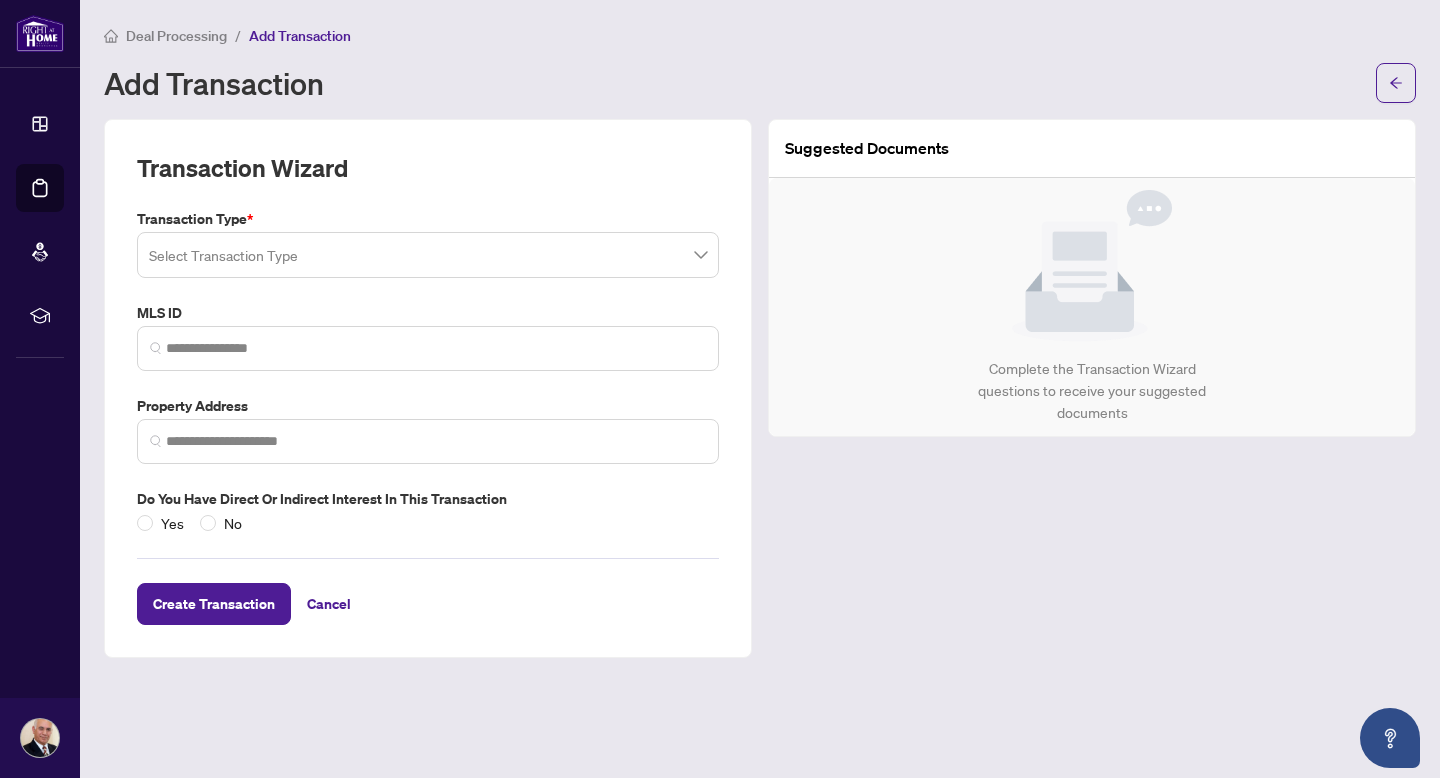 click at bounding box center (428, 255) 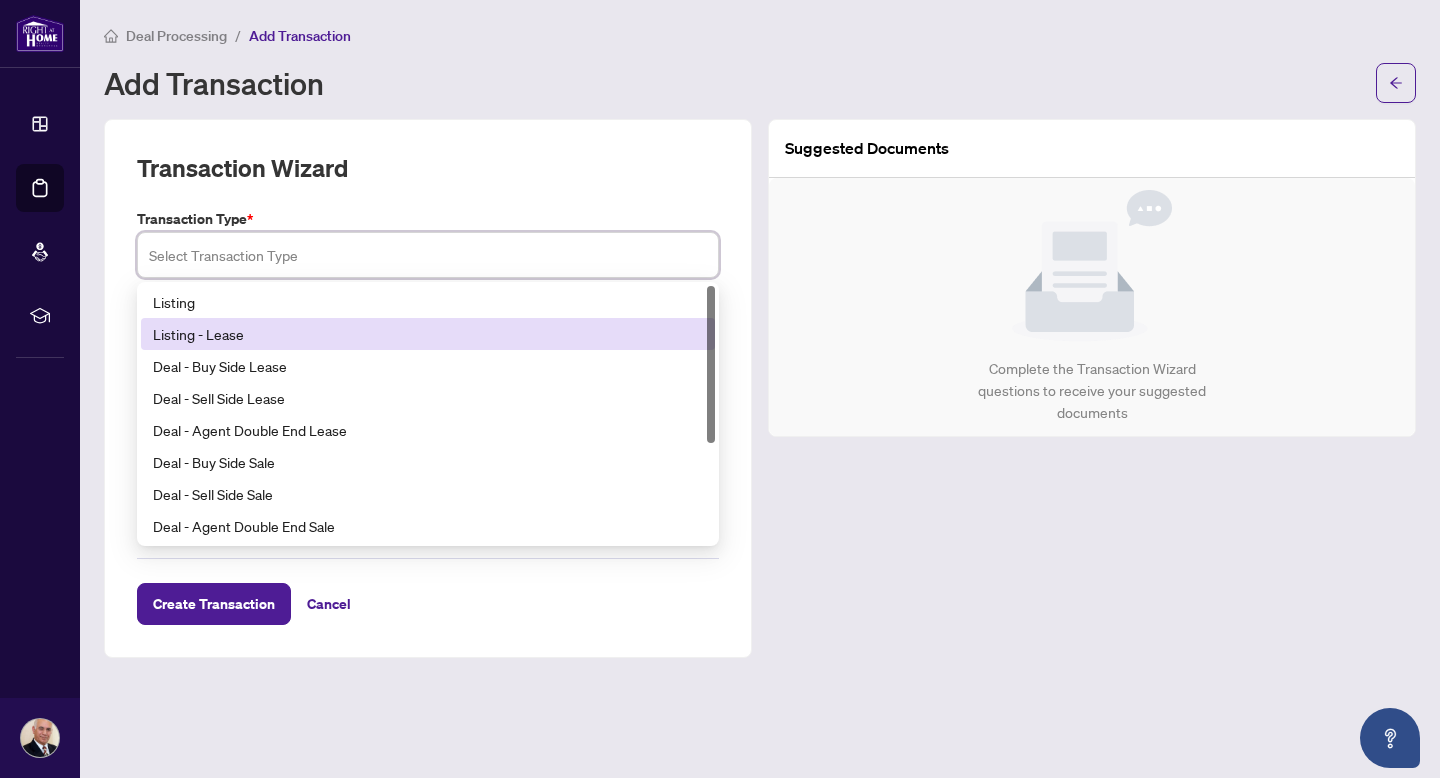 click on "Listing - Lease" at bounding box center [428, 334] 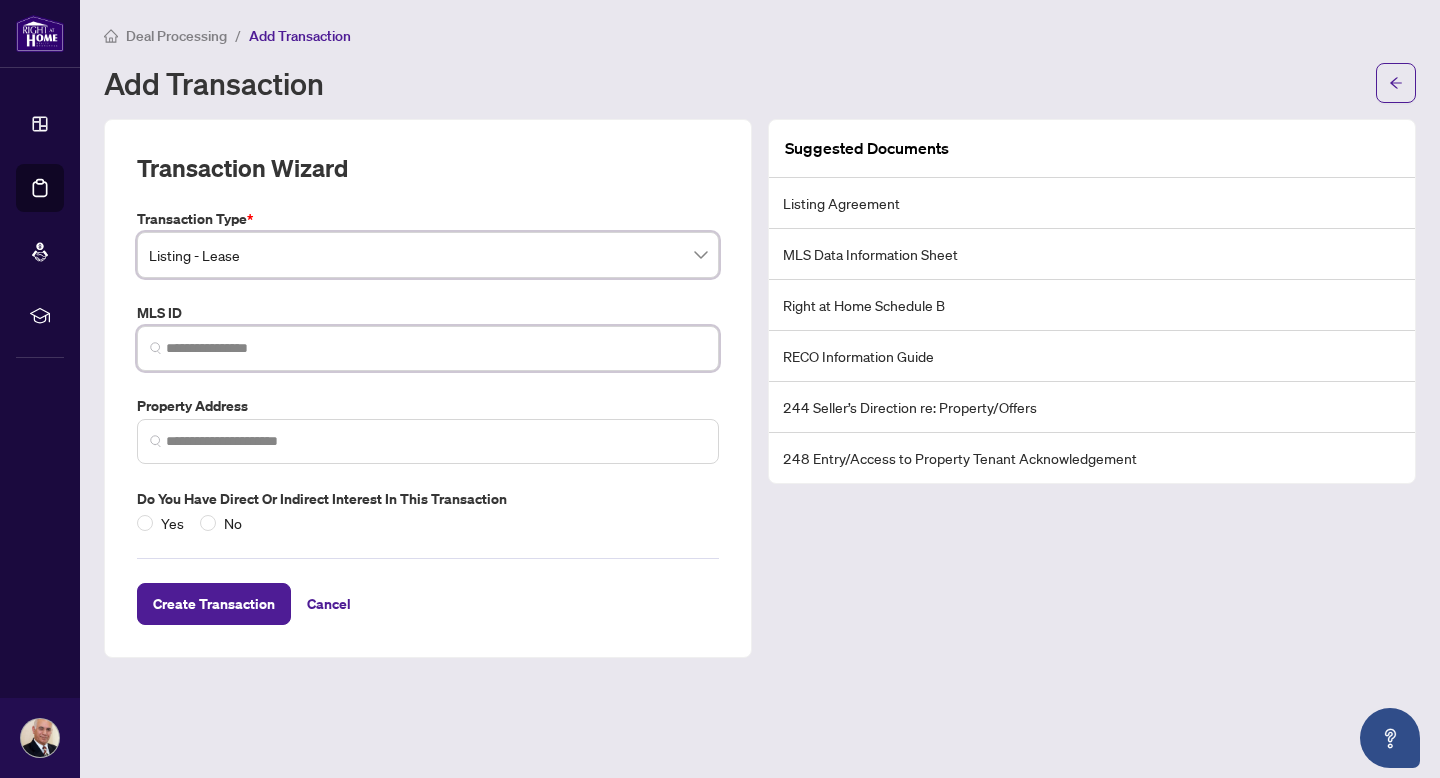 click at bounding box center (436, 348) 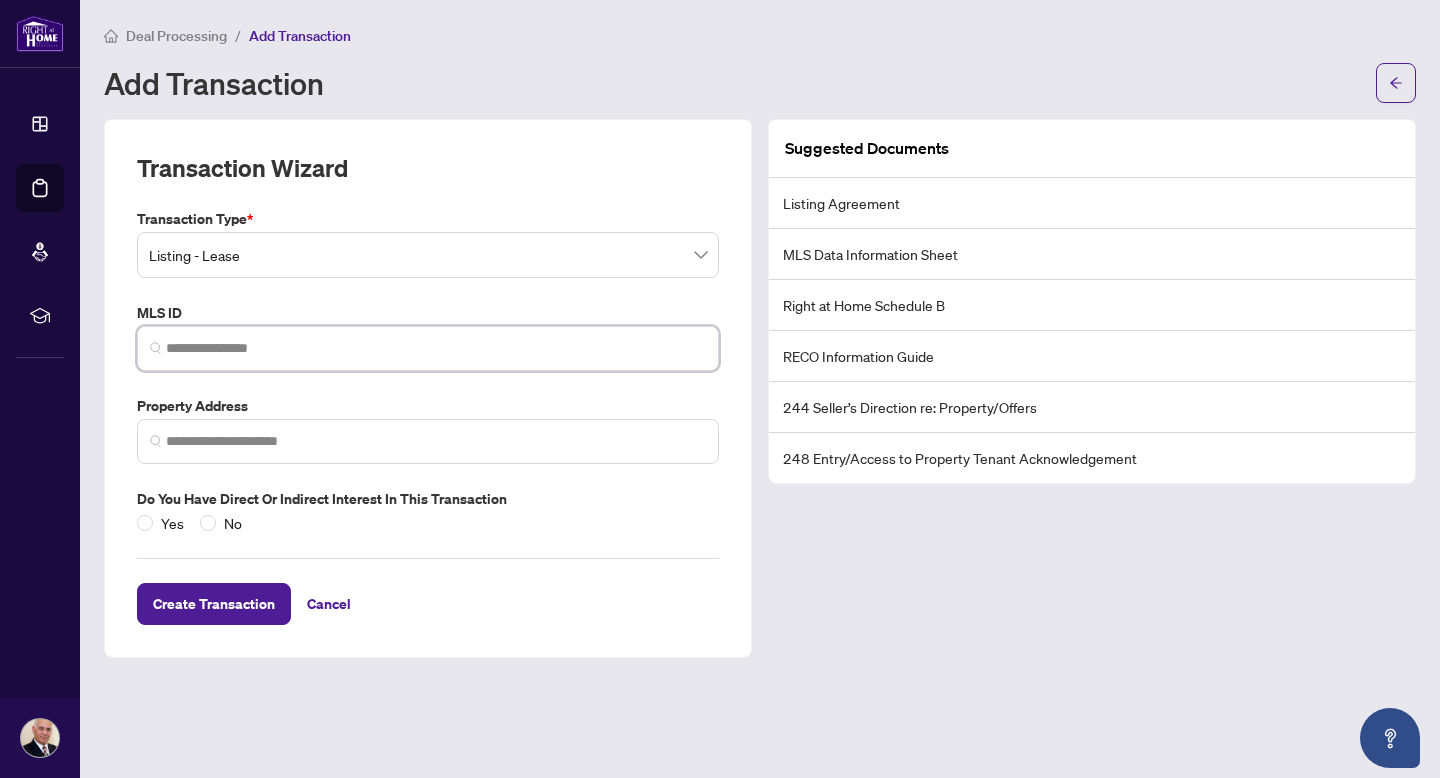 paste on "*********" 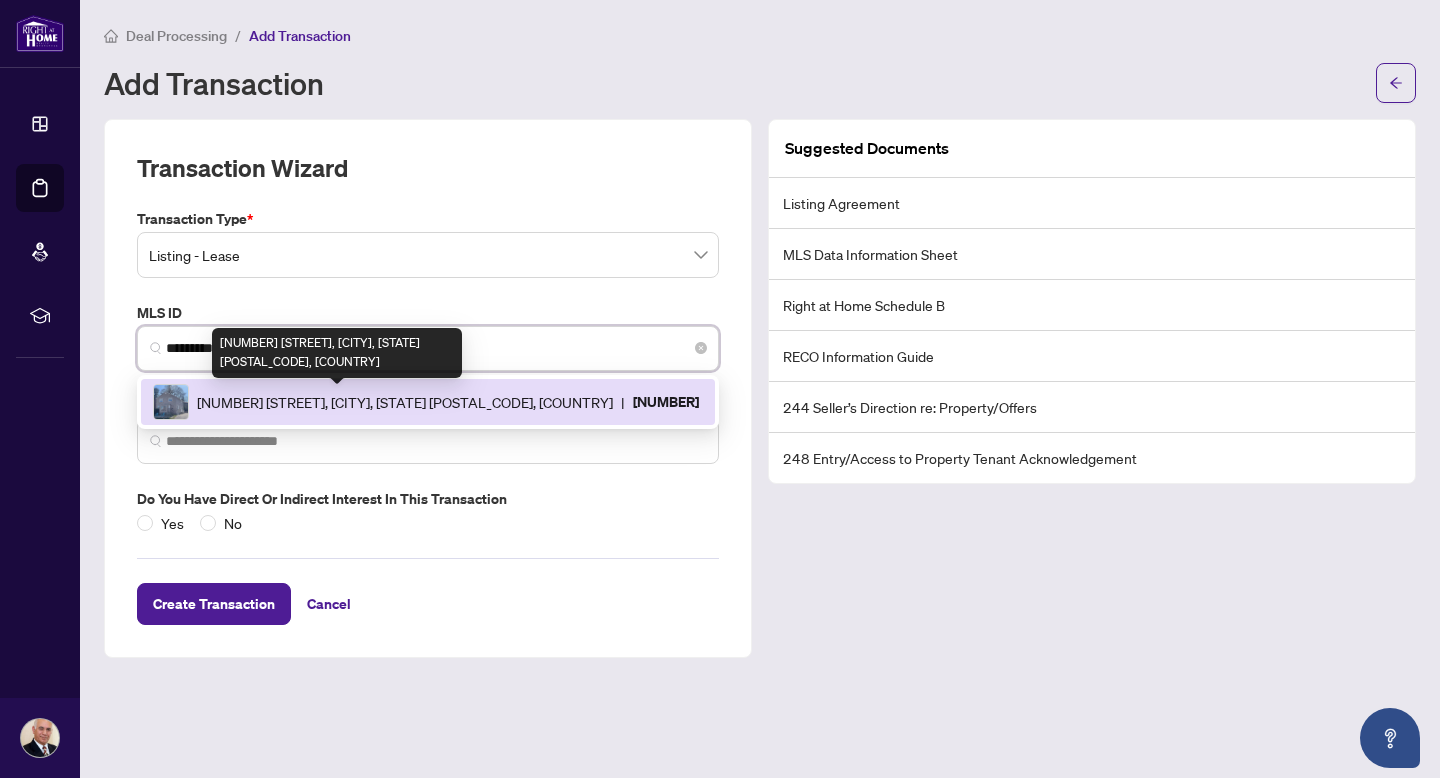 click on "[NUMBER] [STREET], [CITY], [STATE] [POSTAL_CODE], [COUNTRY]" at bounding box center [405, 402] 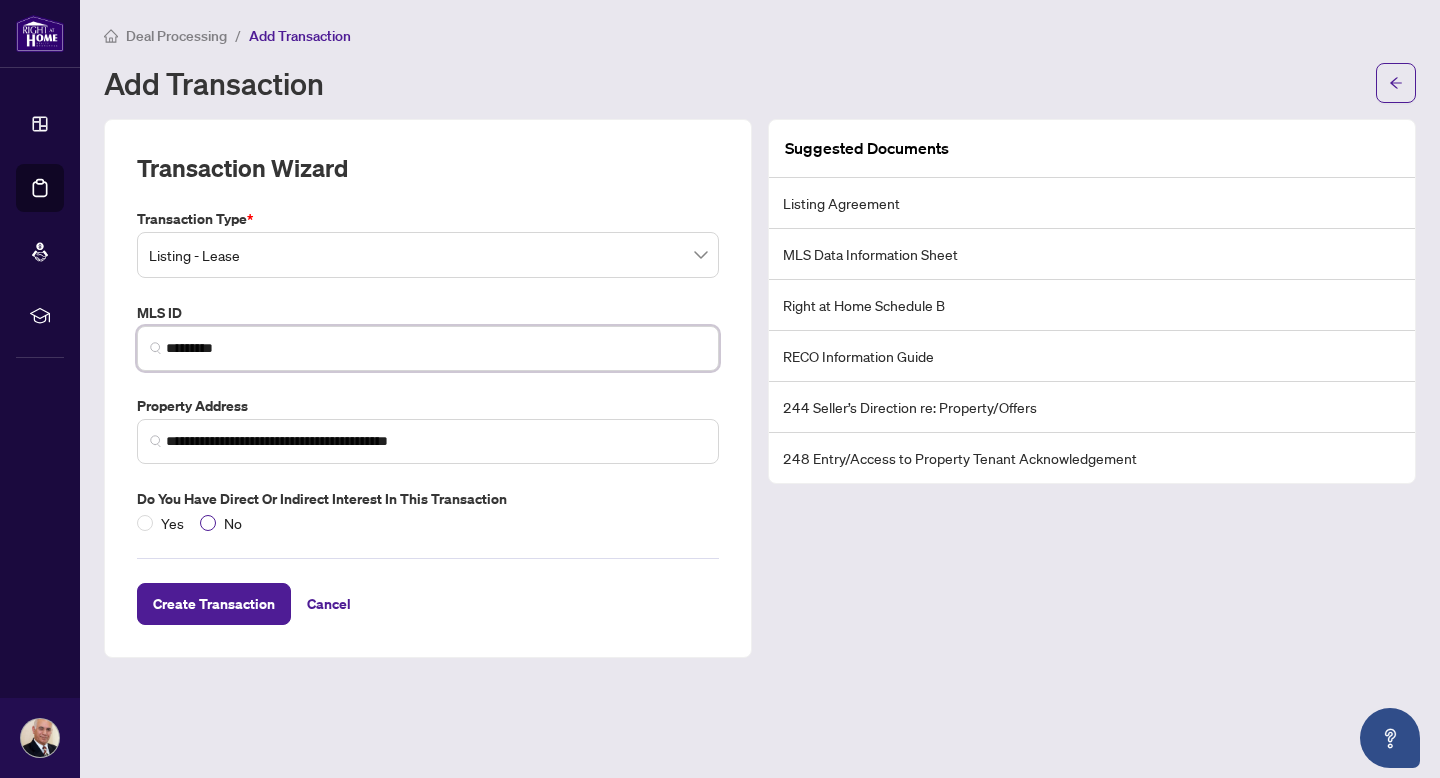type on "*********" 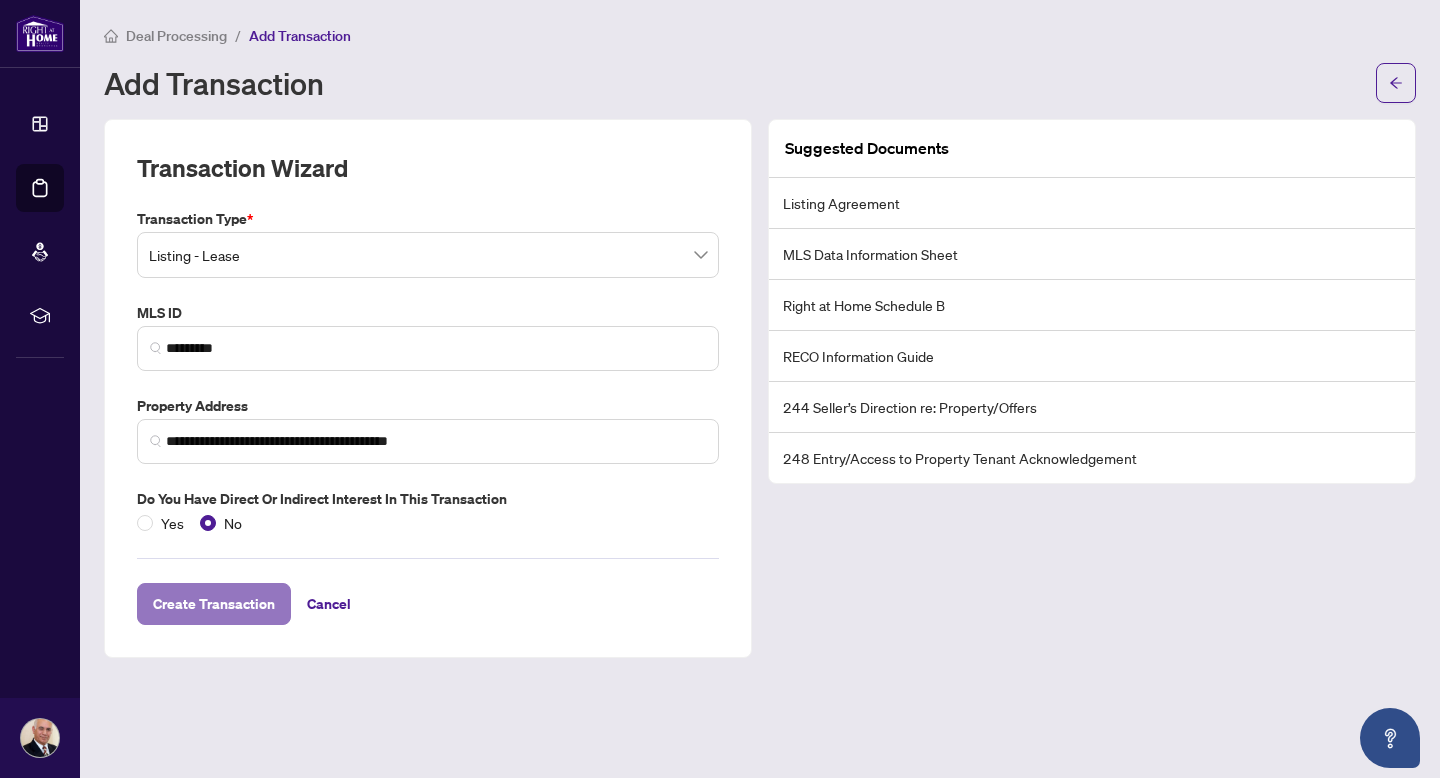 click on "Create Transaction" at bounding box center (214, 604) 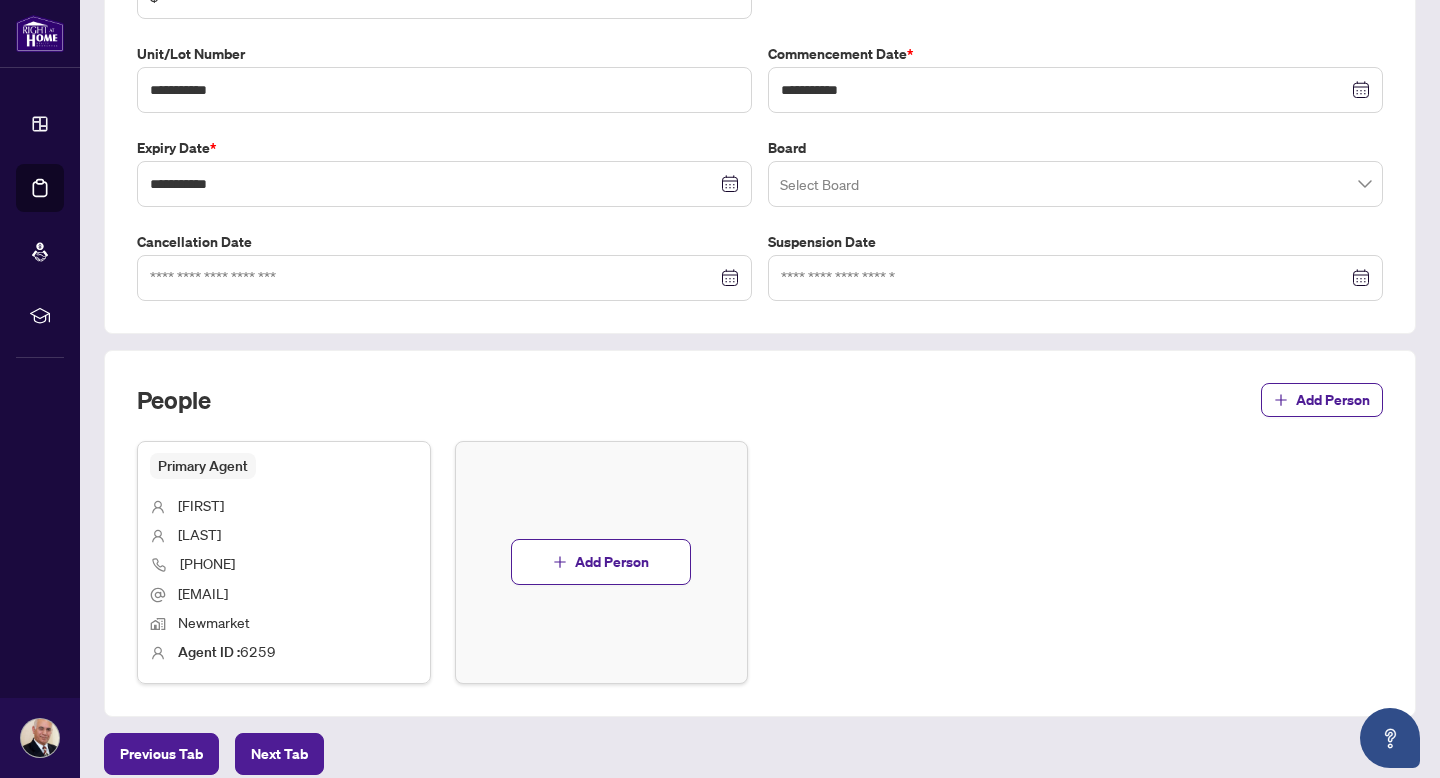 scroll, scrollTop: 502, scrollLeft: 0, axis: vertical 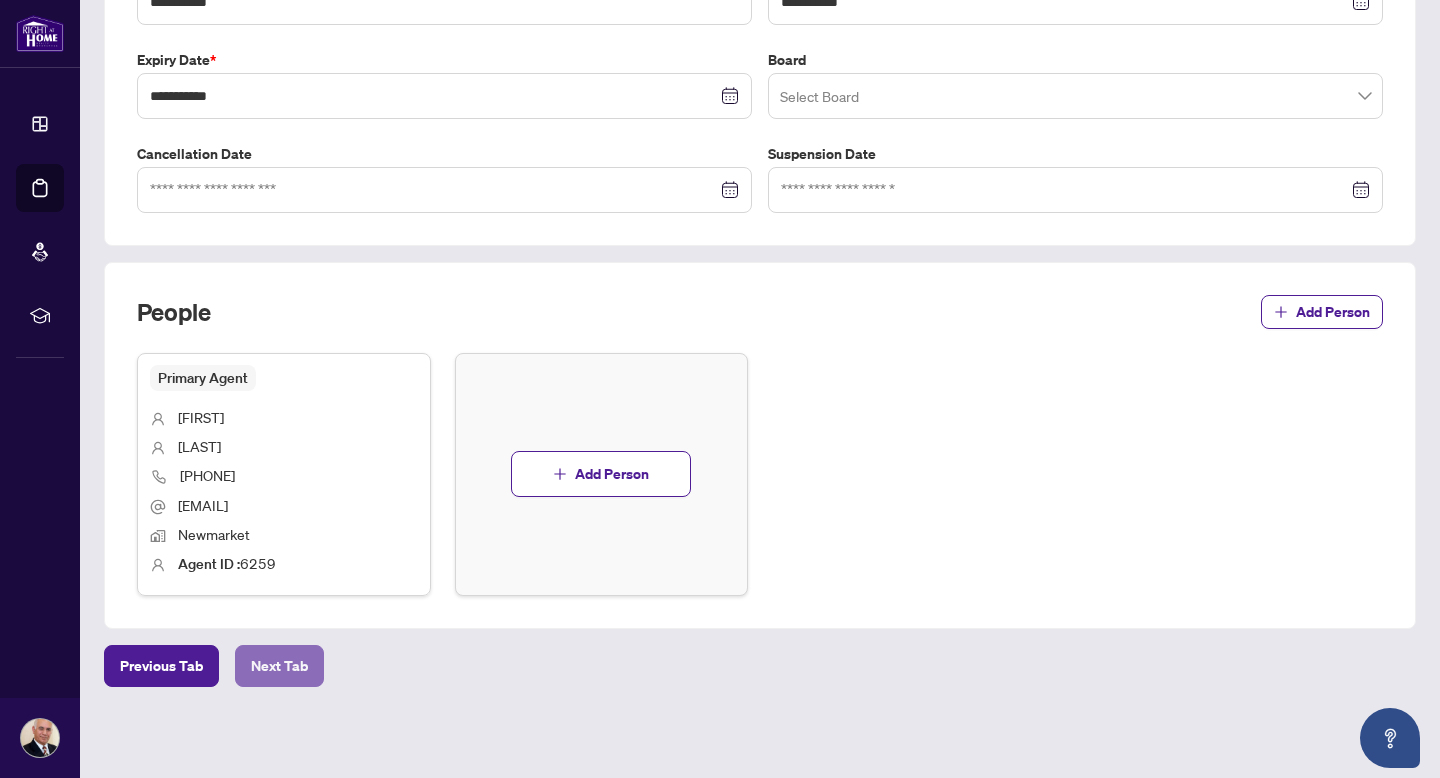 click on "Next Tab" at bounding box center (279, 666) 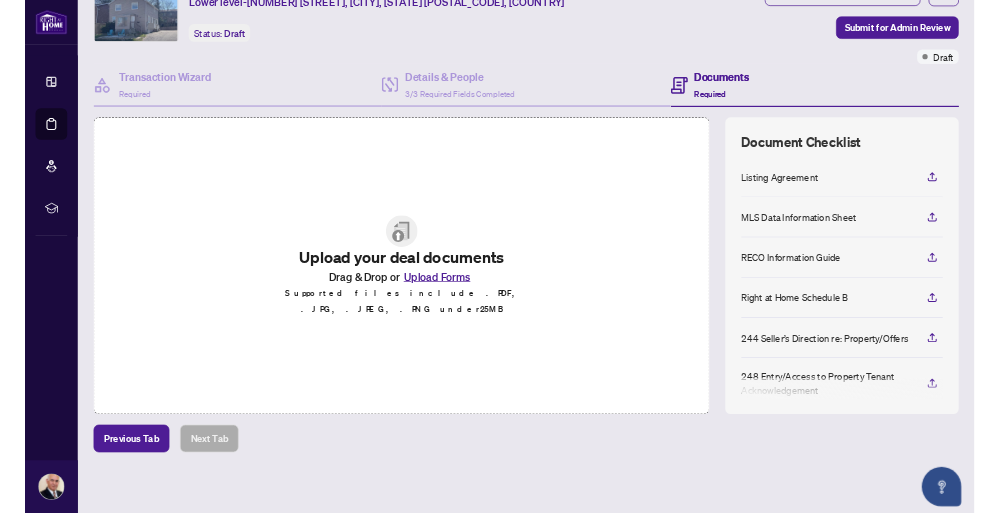scroll, scrollTop: 96, scrollLeft: 0, axis: vertical 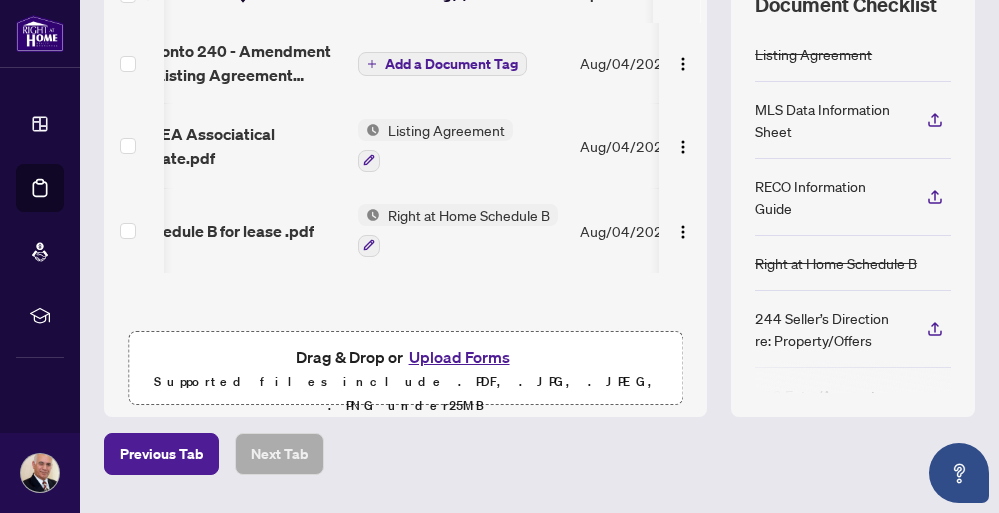 click on "Supported files include   .PDF, .JPG, .JPEG, .PNG   under  25 MB" at bounding box center [405, 394] 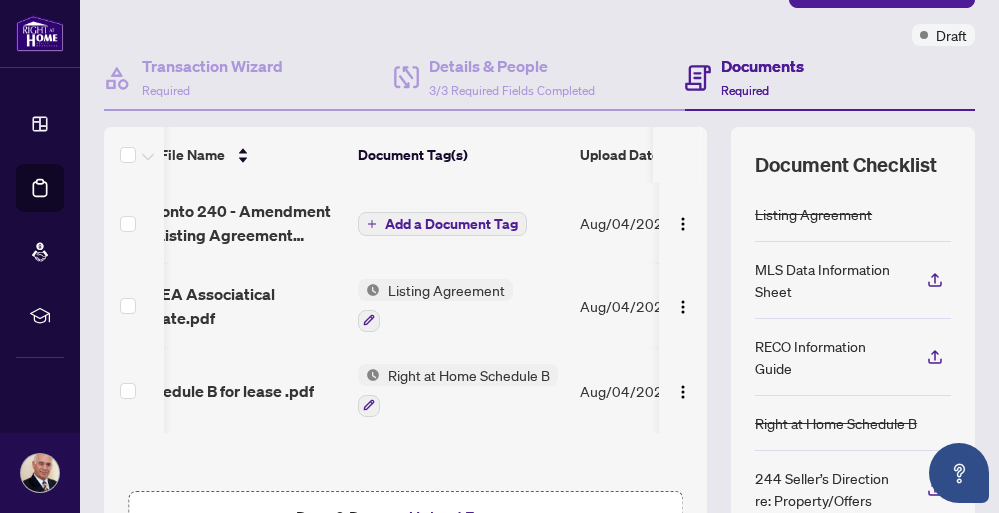 scroll, scrollTop: 361, scrollLeft: 0, axis: vertical 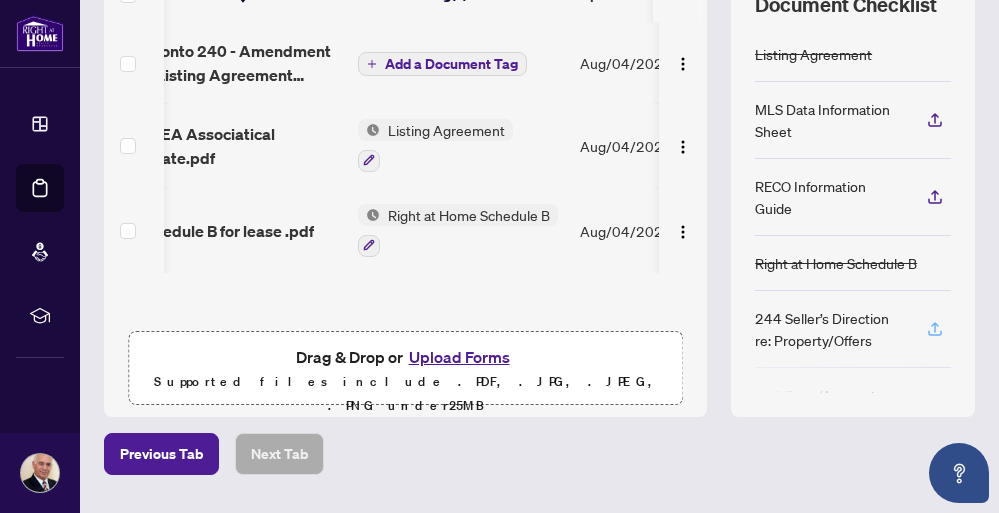 click 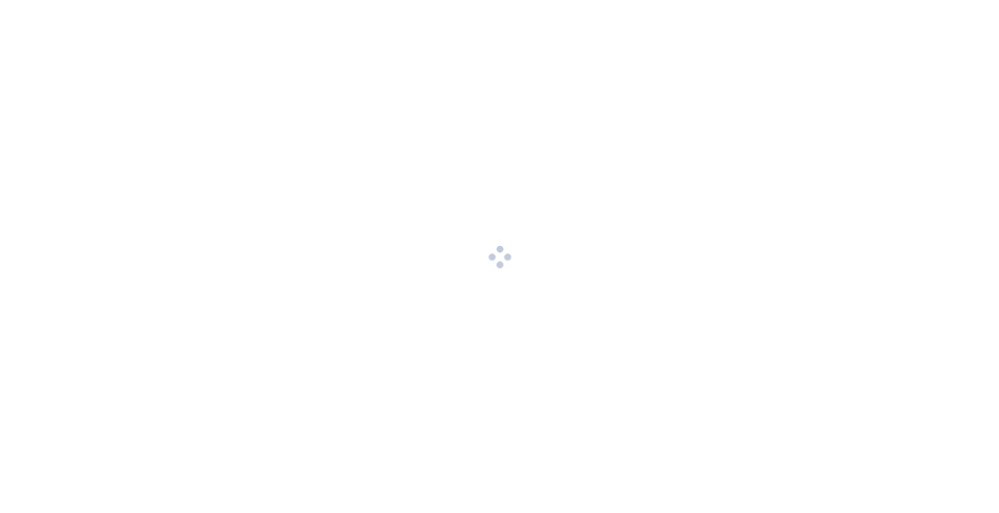 scroll, scrollTop: 0, scrollLeft: 0, axis: both 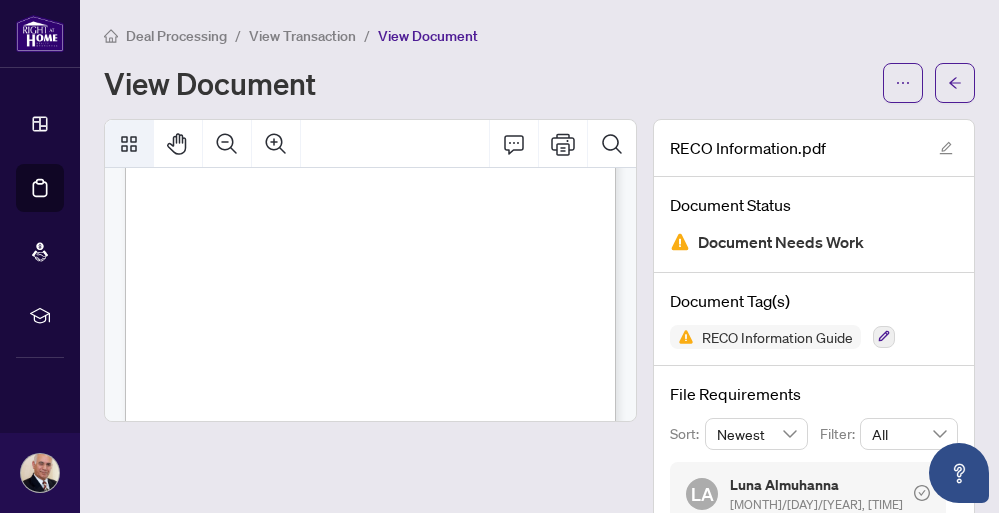 click 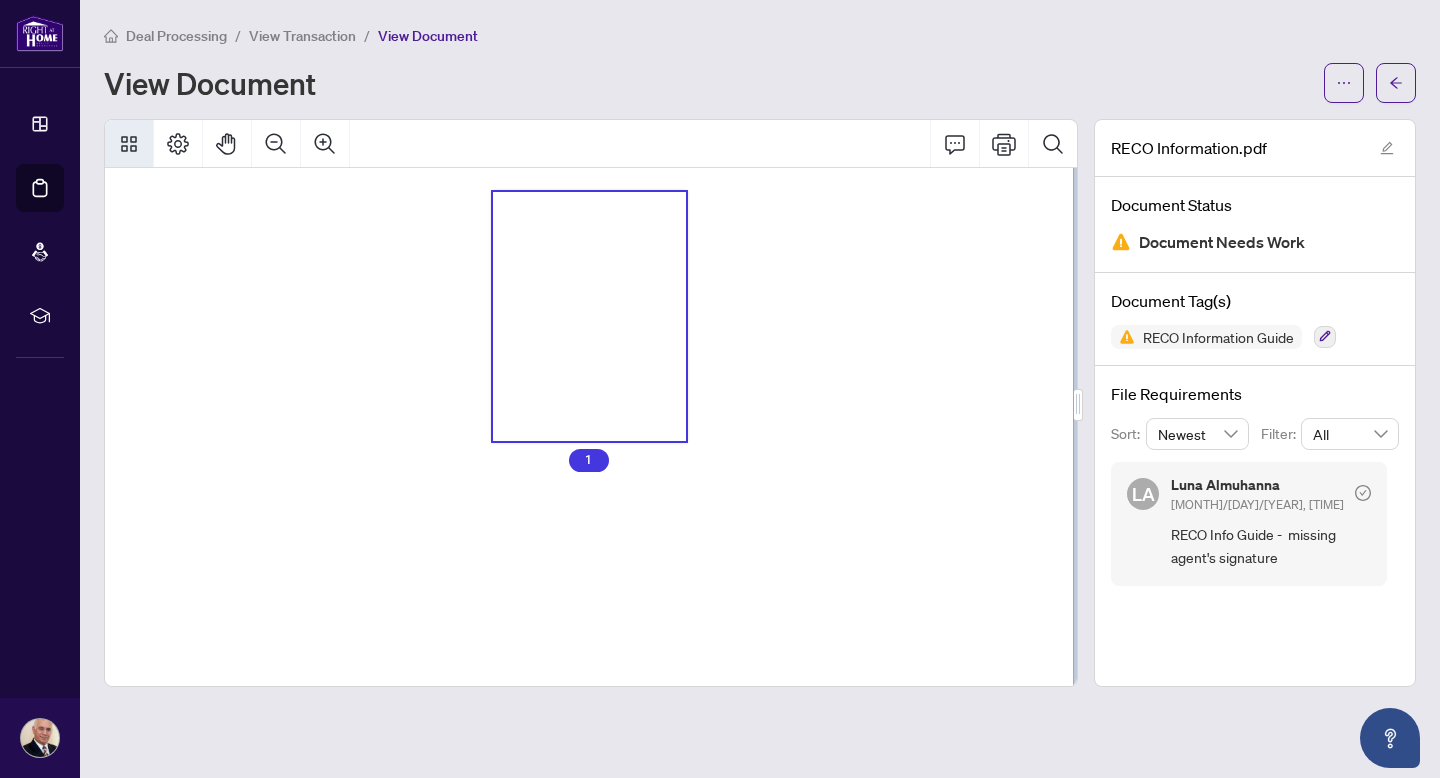 scroll, scrollTop: 138, scrollLeft: 0, axis: vertical 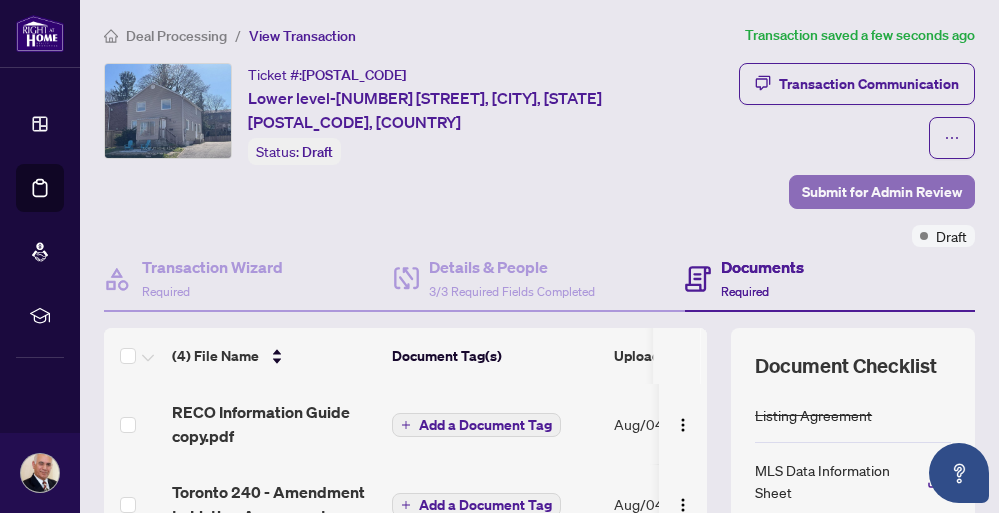 click on "Submit for Admin Review" at bounding box center (882, 192) 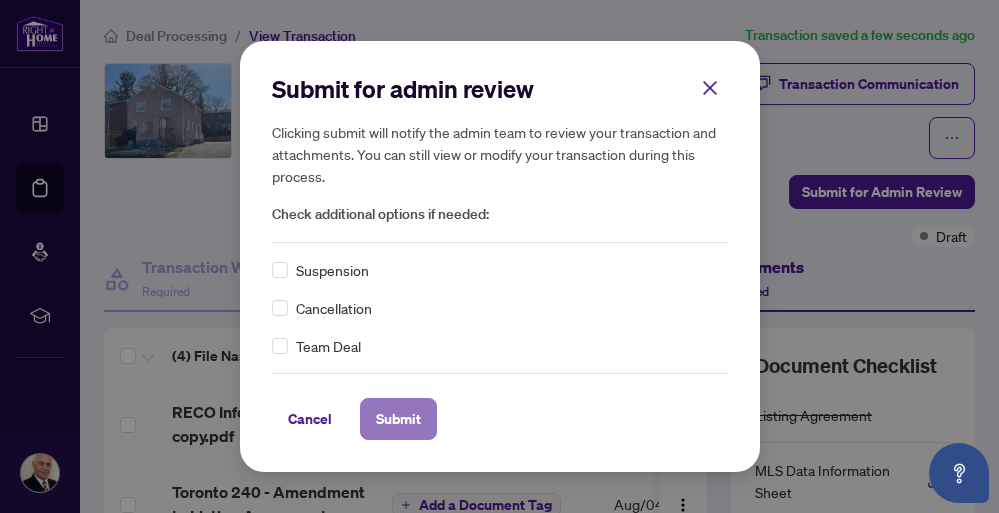 click on "Submit" at bounding box center [398, 419] 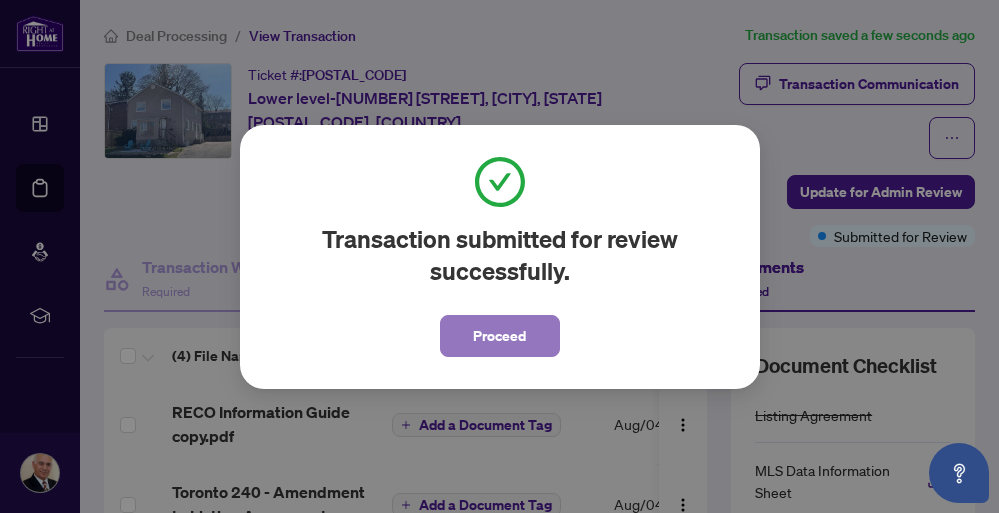 click on "Proceed" at bounding box center (499, 336) 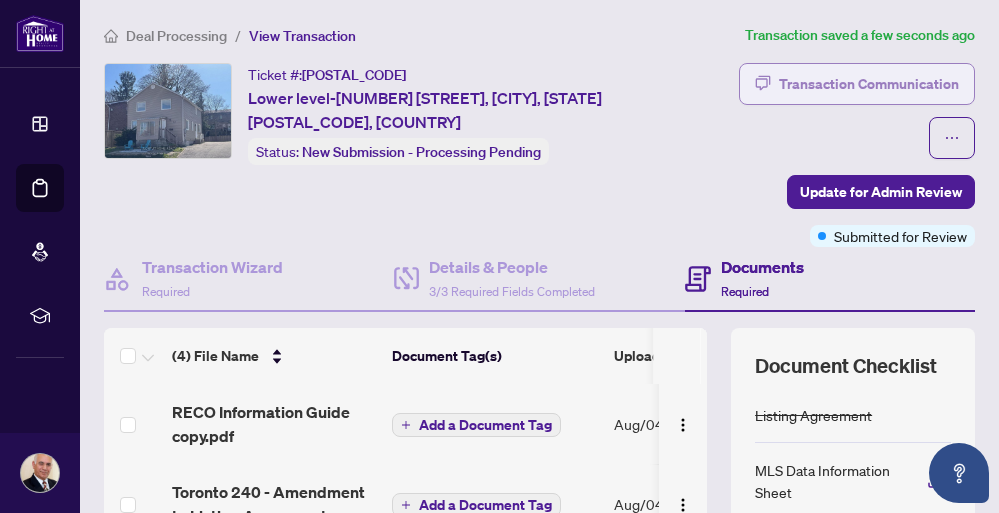 click on "Transaction Communication" at bounding box center [869, 84] 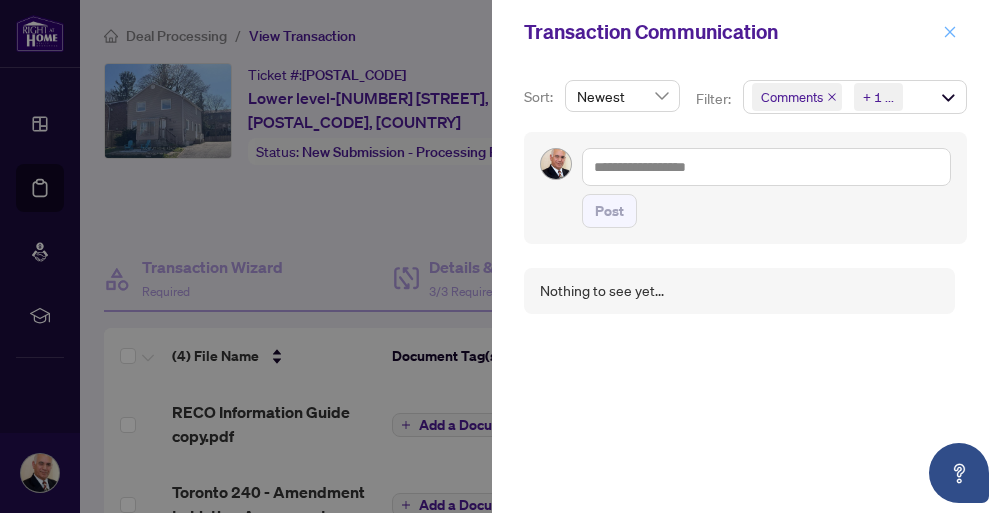 click 